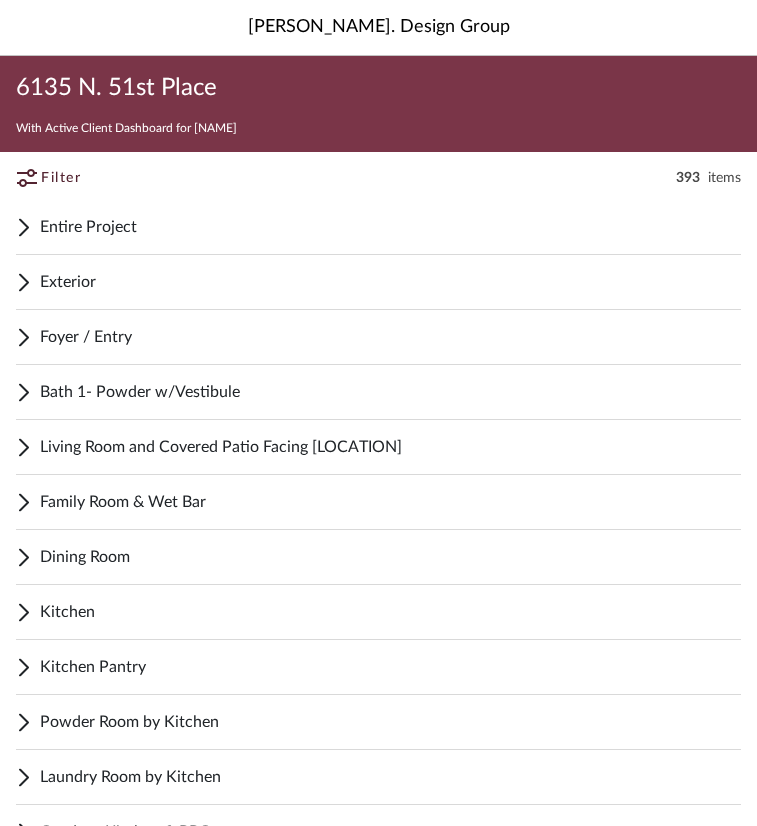 scroll, scrollTop: 275, scrollLeft: 0, axis: vertical 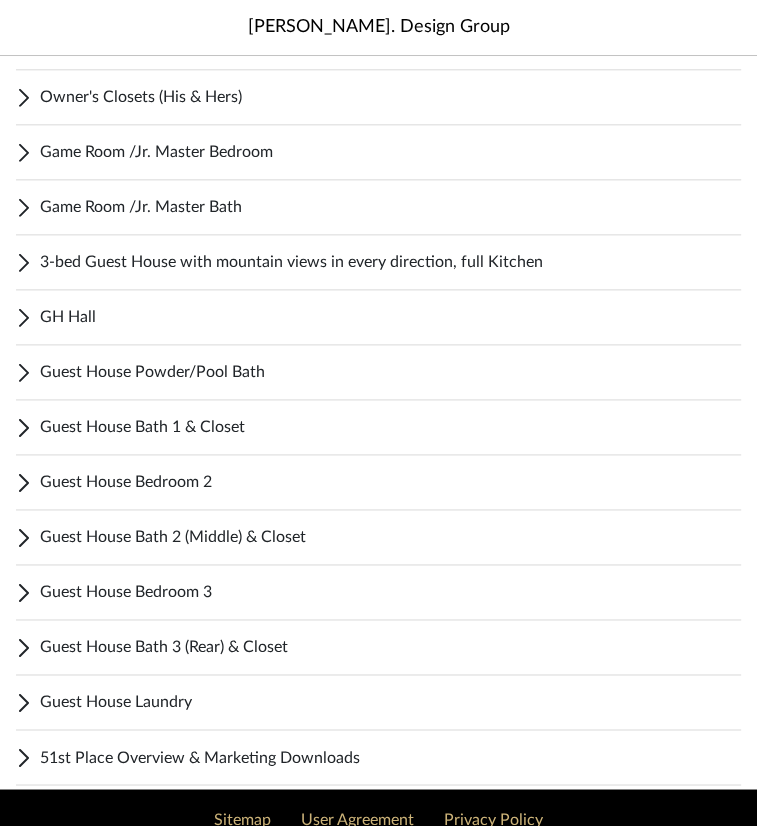 click on "Guest House Powder/Pool Bath" at bounding box center (390, 372) 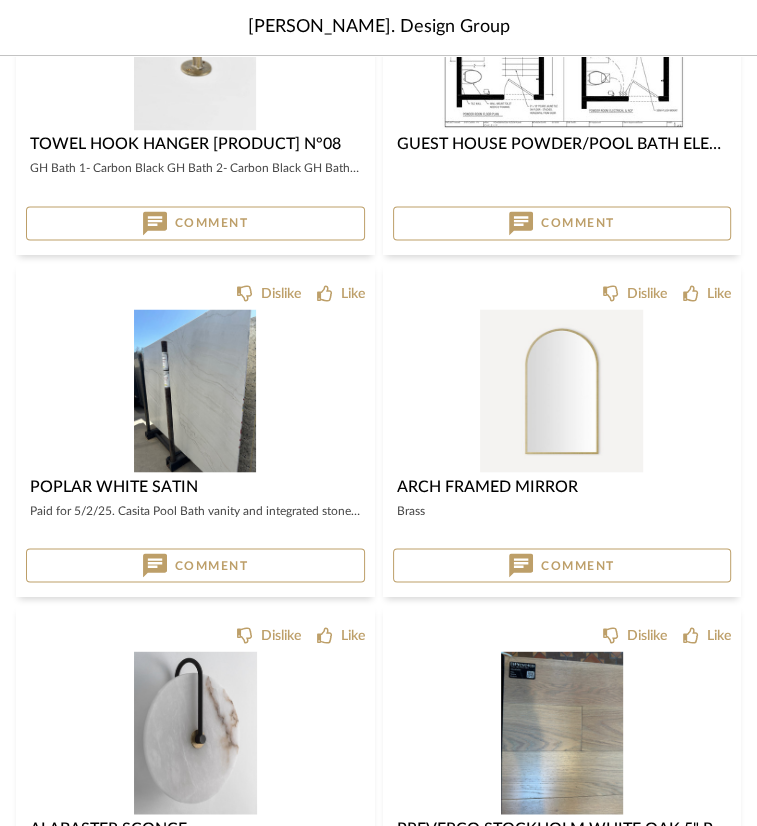 scroll, scrollTop: 1675, scrollLeft: 0, axis: vertical 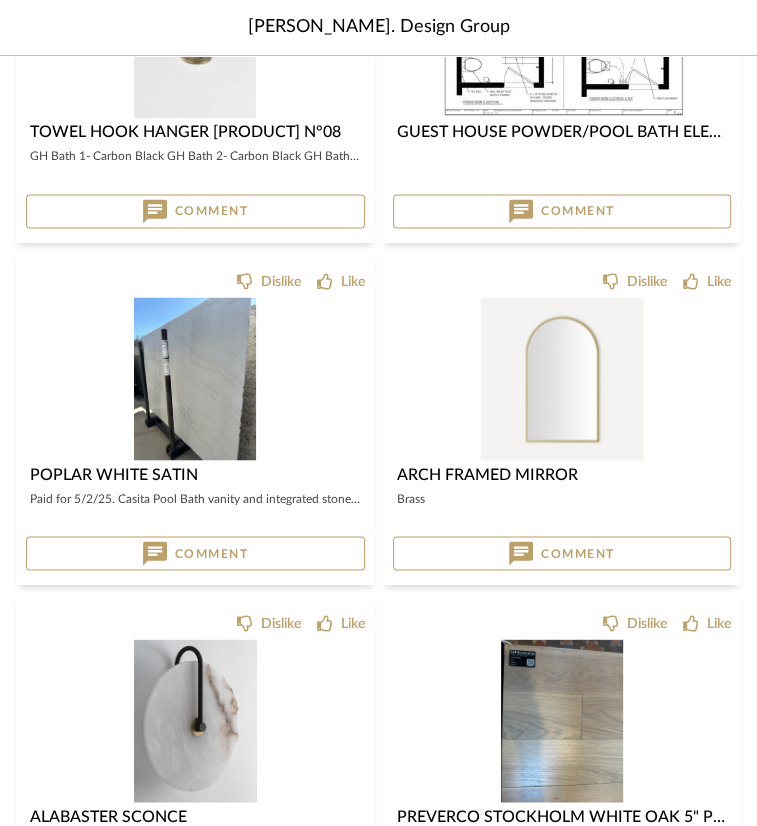 click at bounding box center (561, 378) 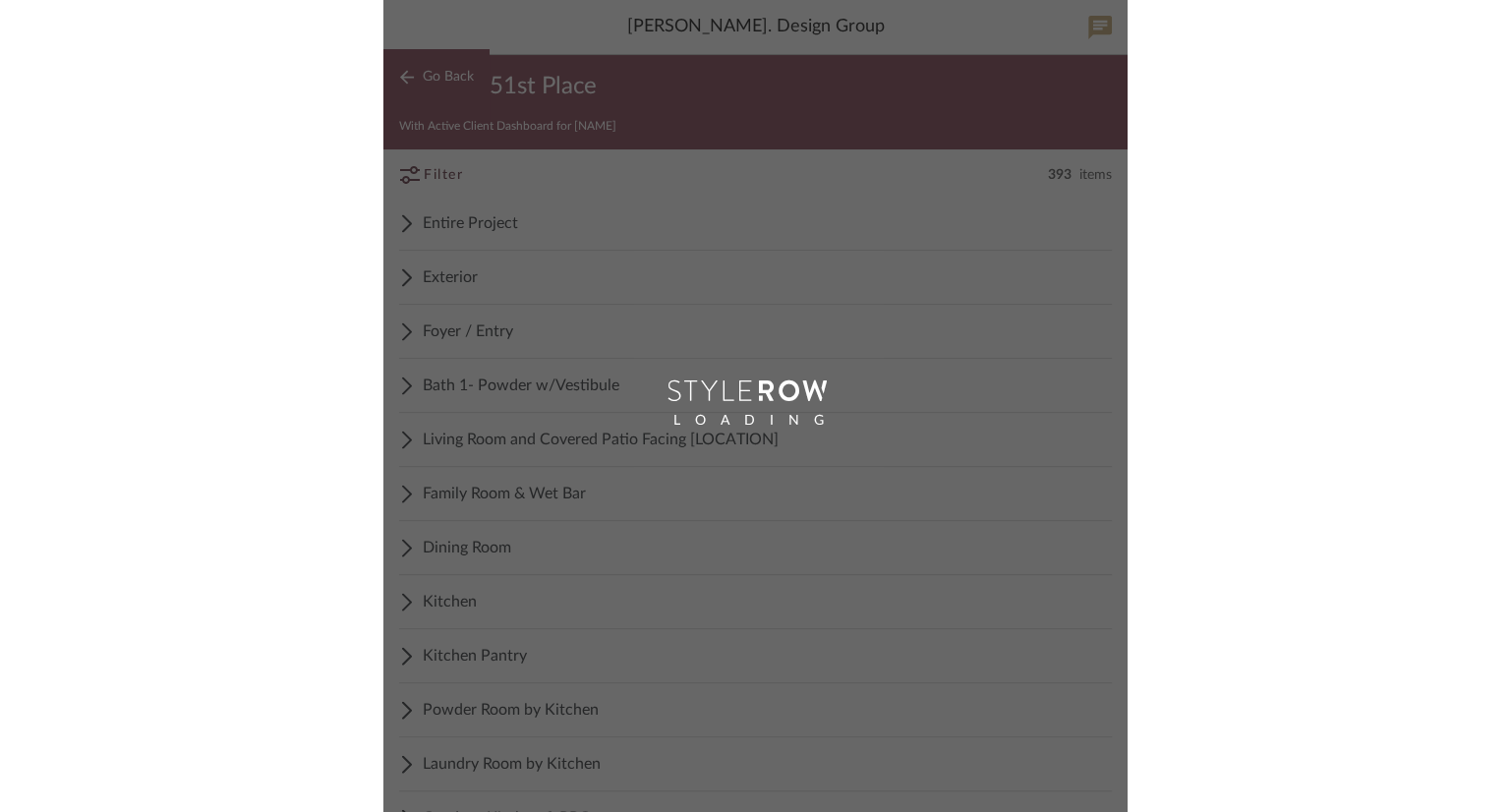 scroll, scrollTop: 0, scrollLeft: 0, axis: both 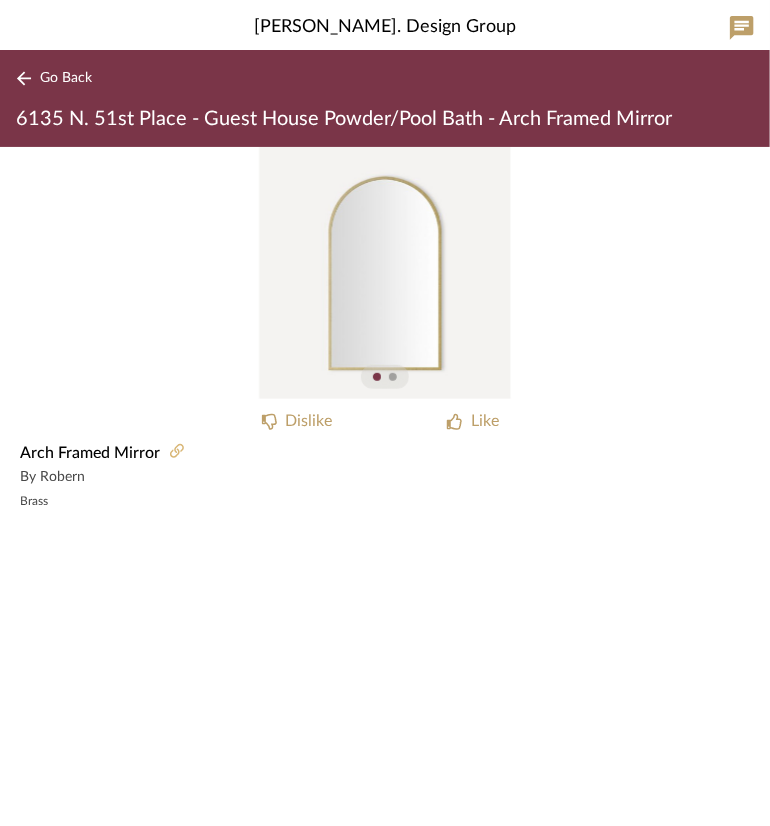 click 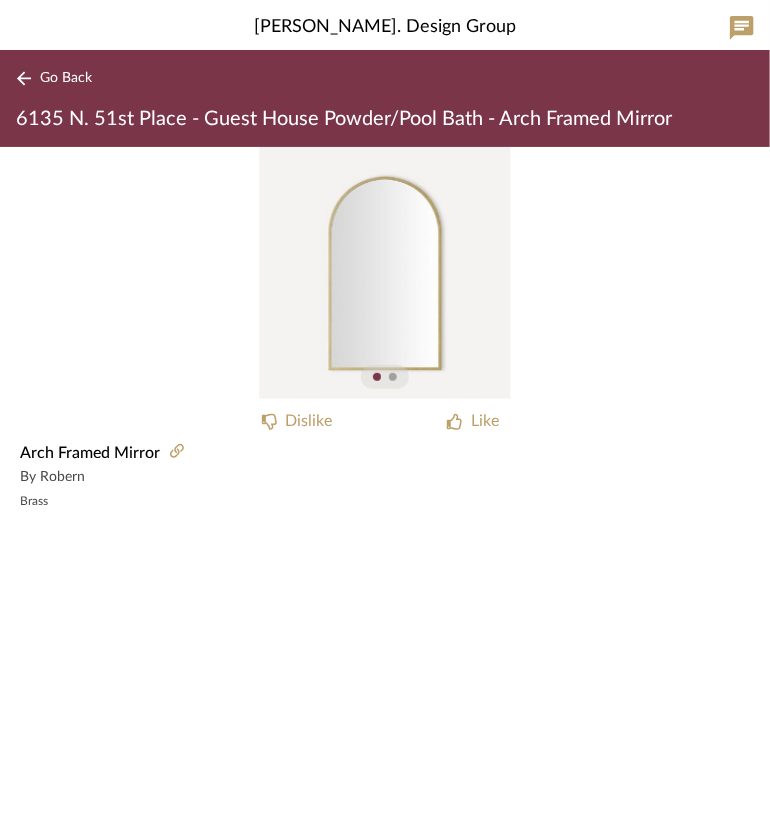 click on "Dislike Like Arch Framed Mirror  By Robern  Brass" 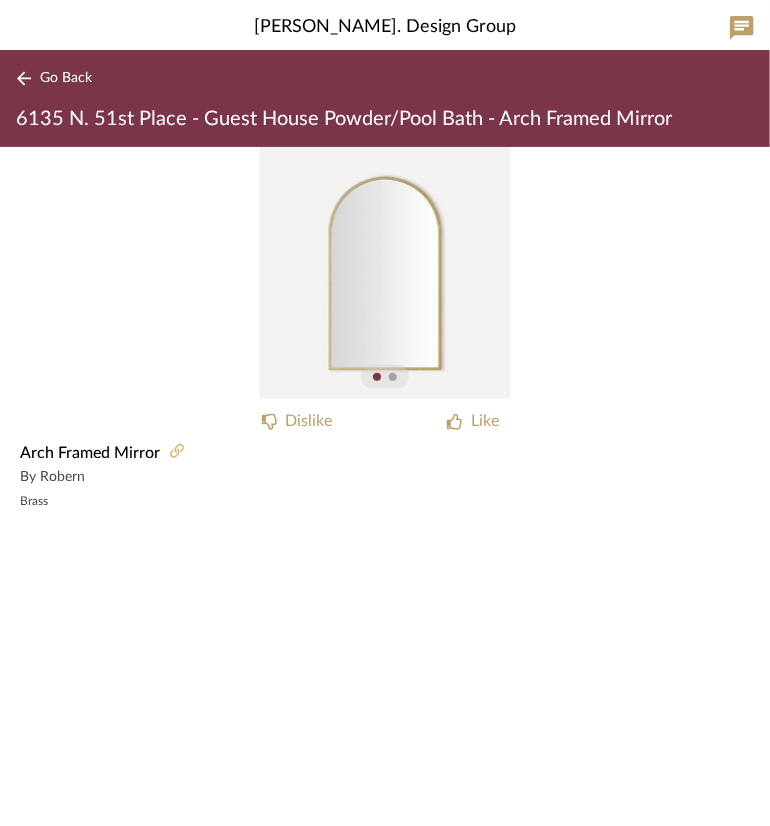 click 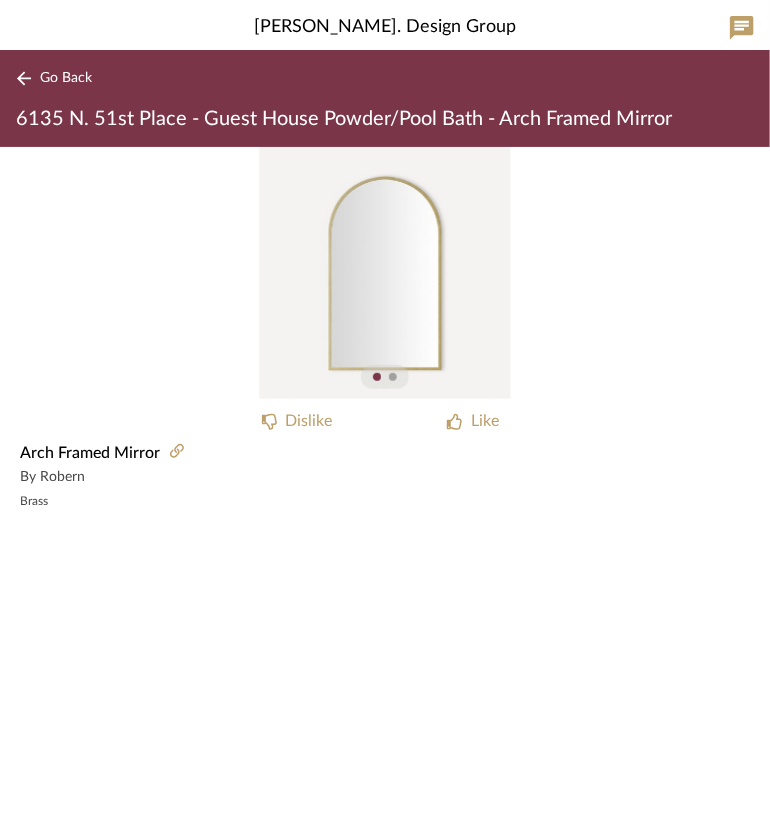 click on "Dislike Like Arch Framed Mirror  By Robern  Brass" 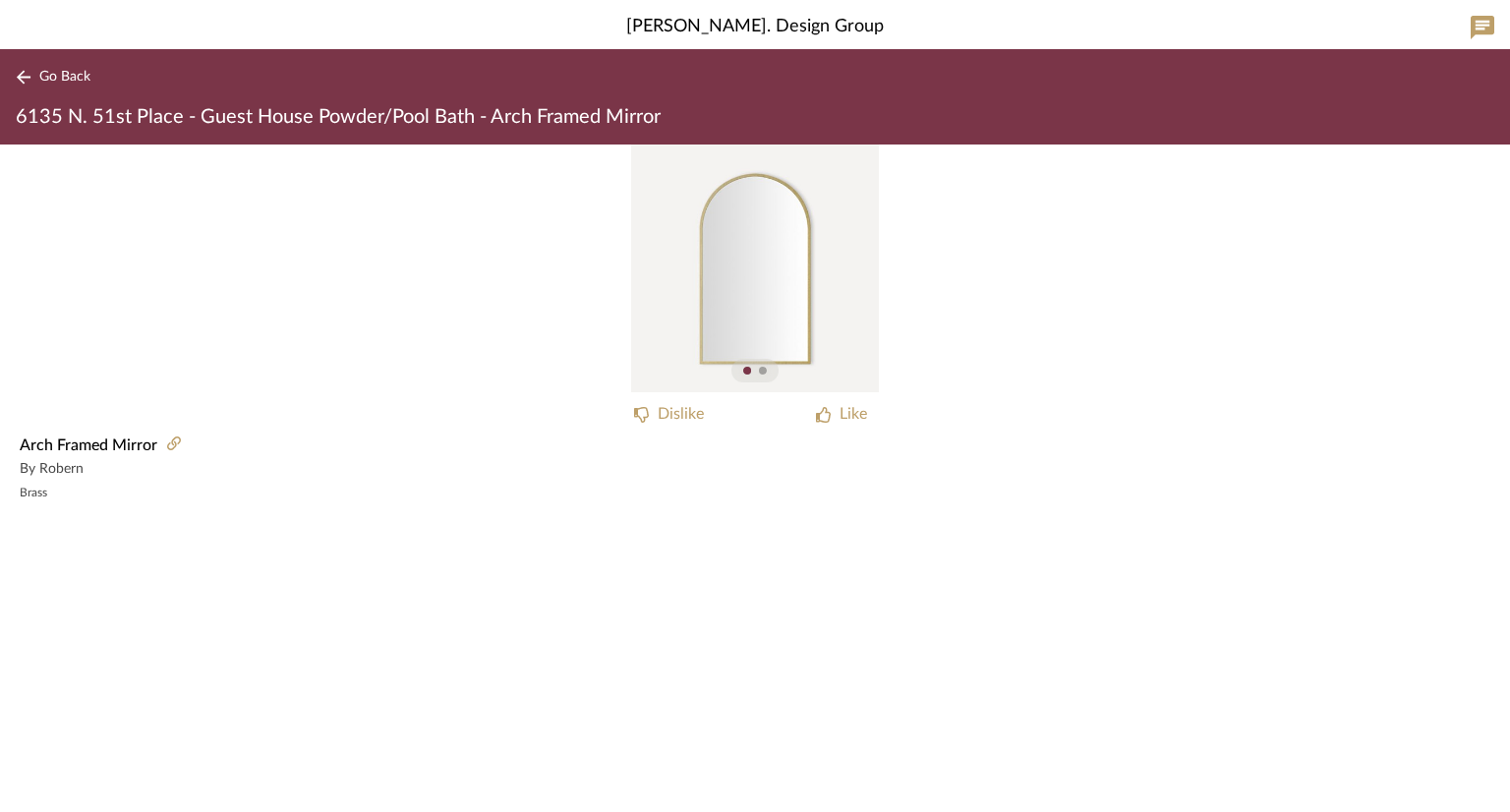 click on "Dislike Like Arch Framed Mirror  By Robern  Brass" 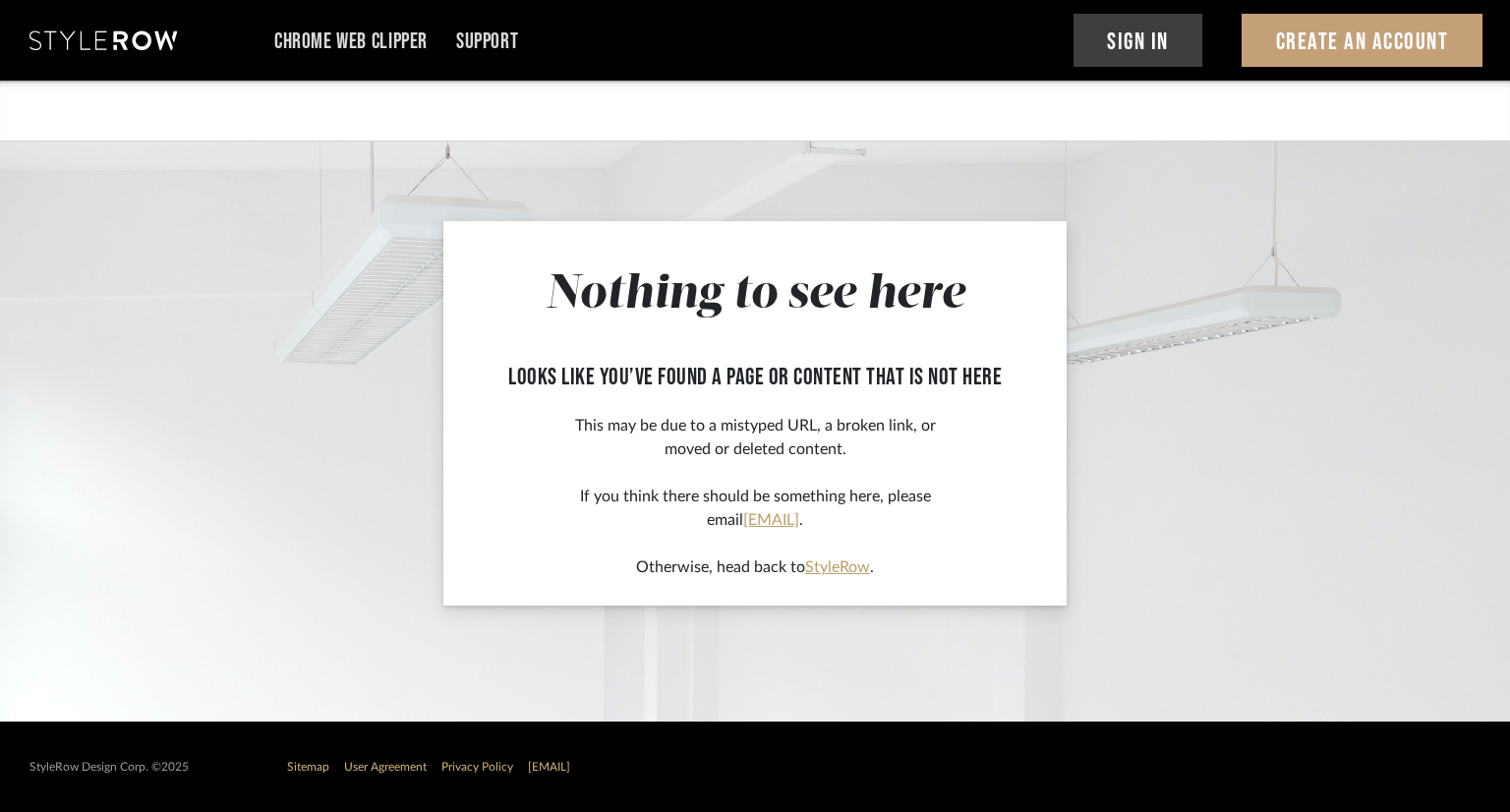 scroll, scrollTop: 0, scrollLeft: 0, axis: both 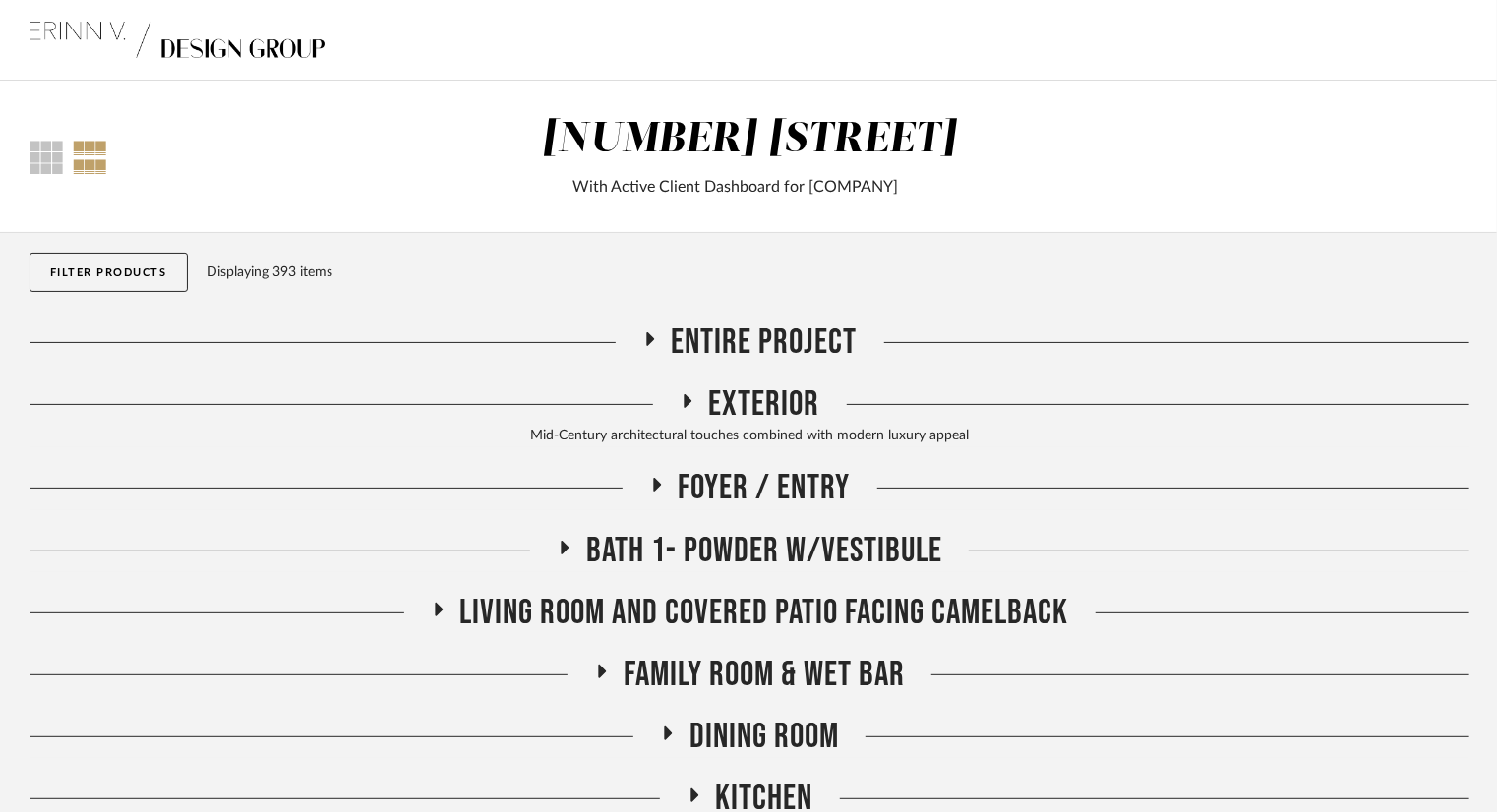 click on "Filter Products" 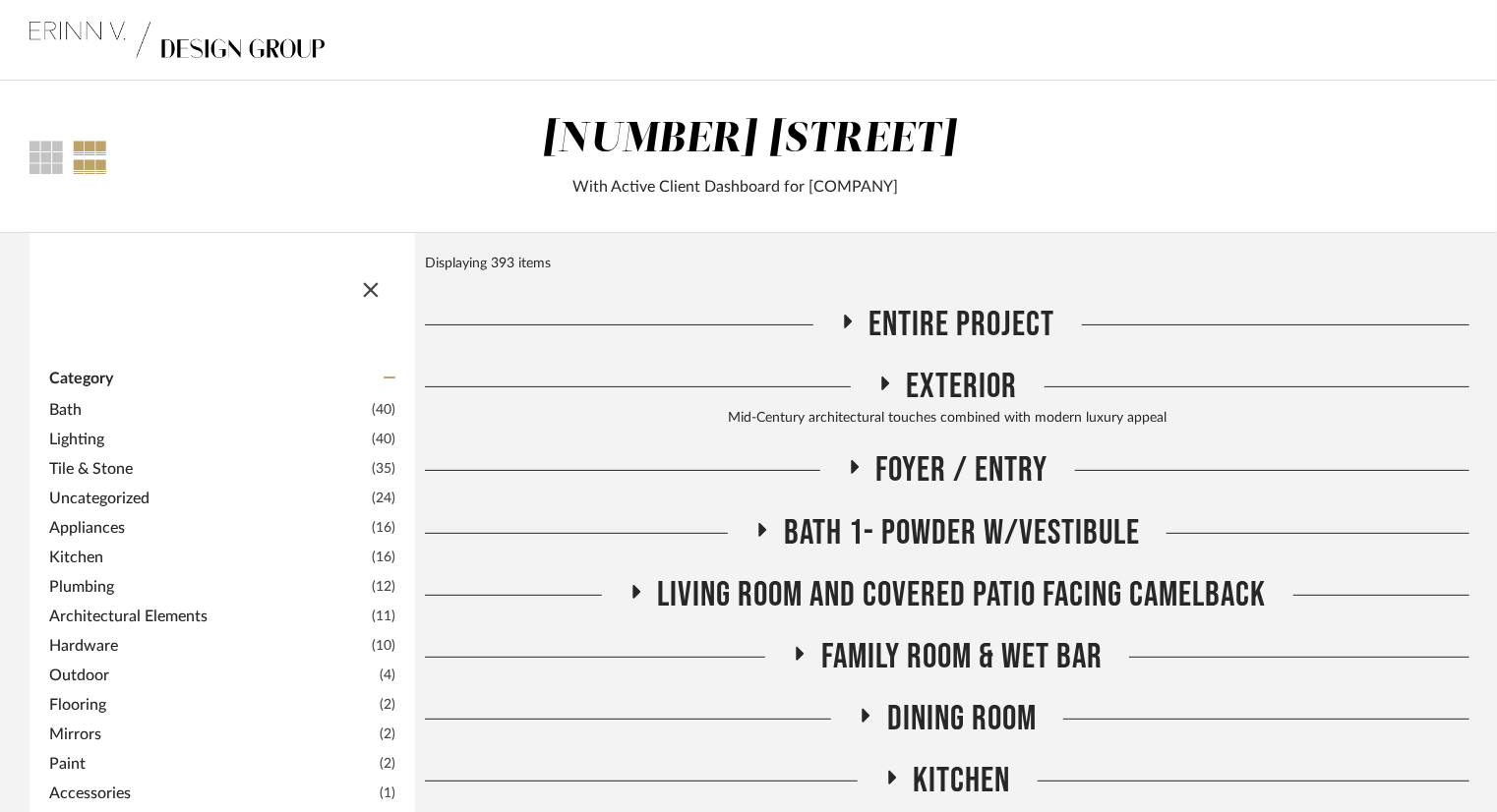 click on "Bath" 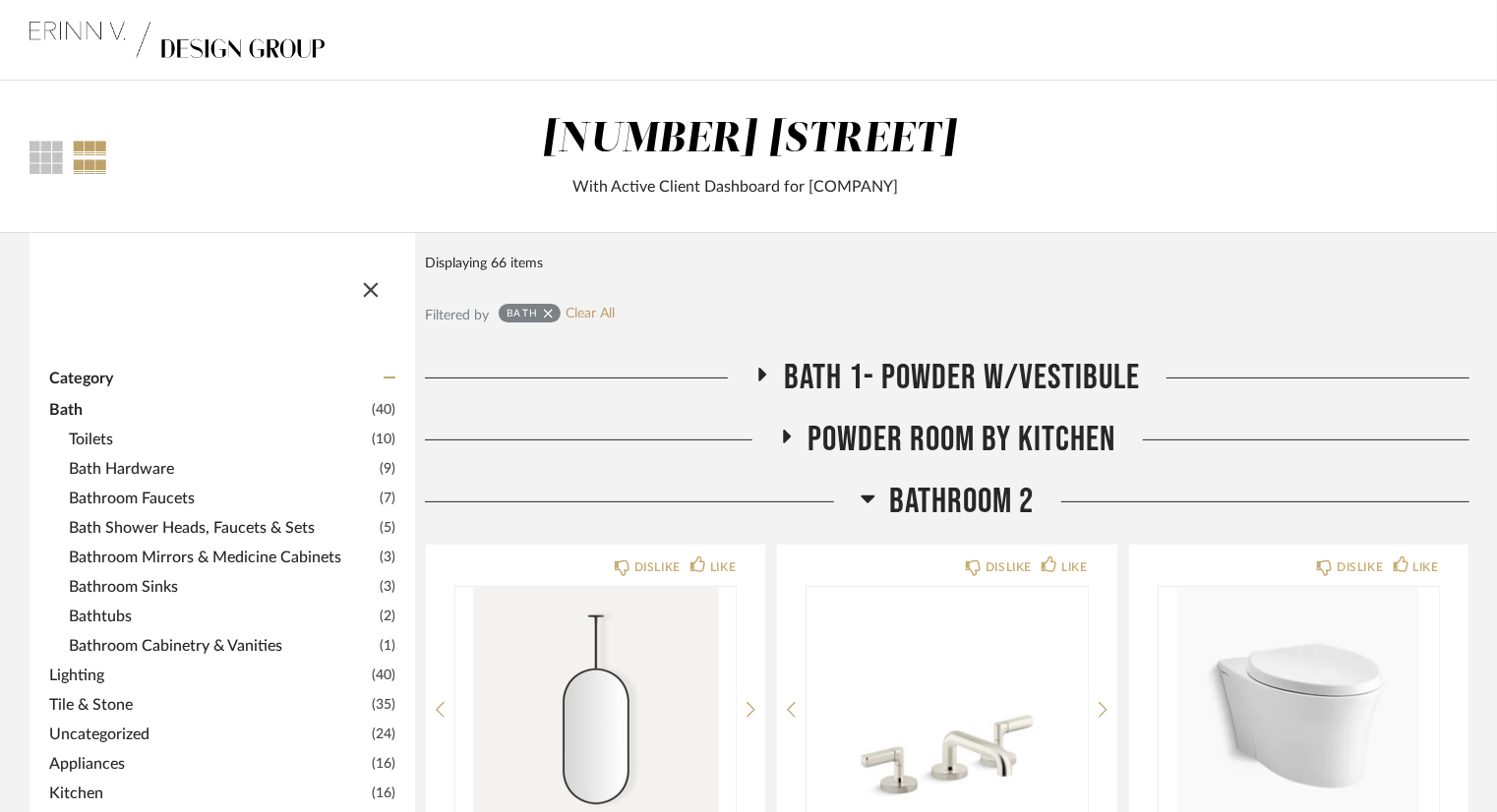 click on "Bathroom Mirrors & Medicine Cabinets" 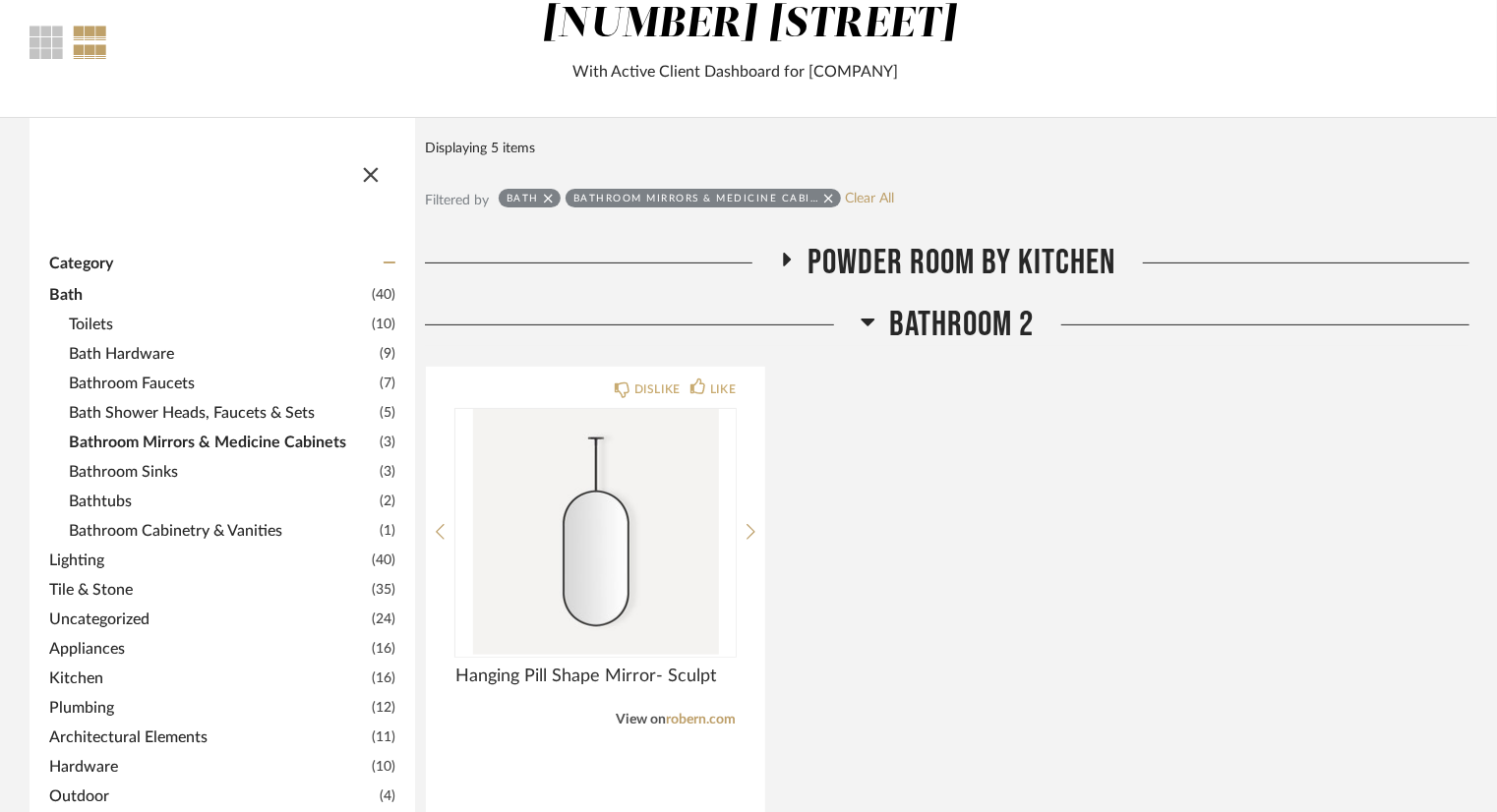 scroll, scrollTop: 98, scrollLeft: 0, axis: vertical 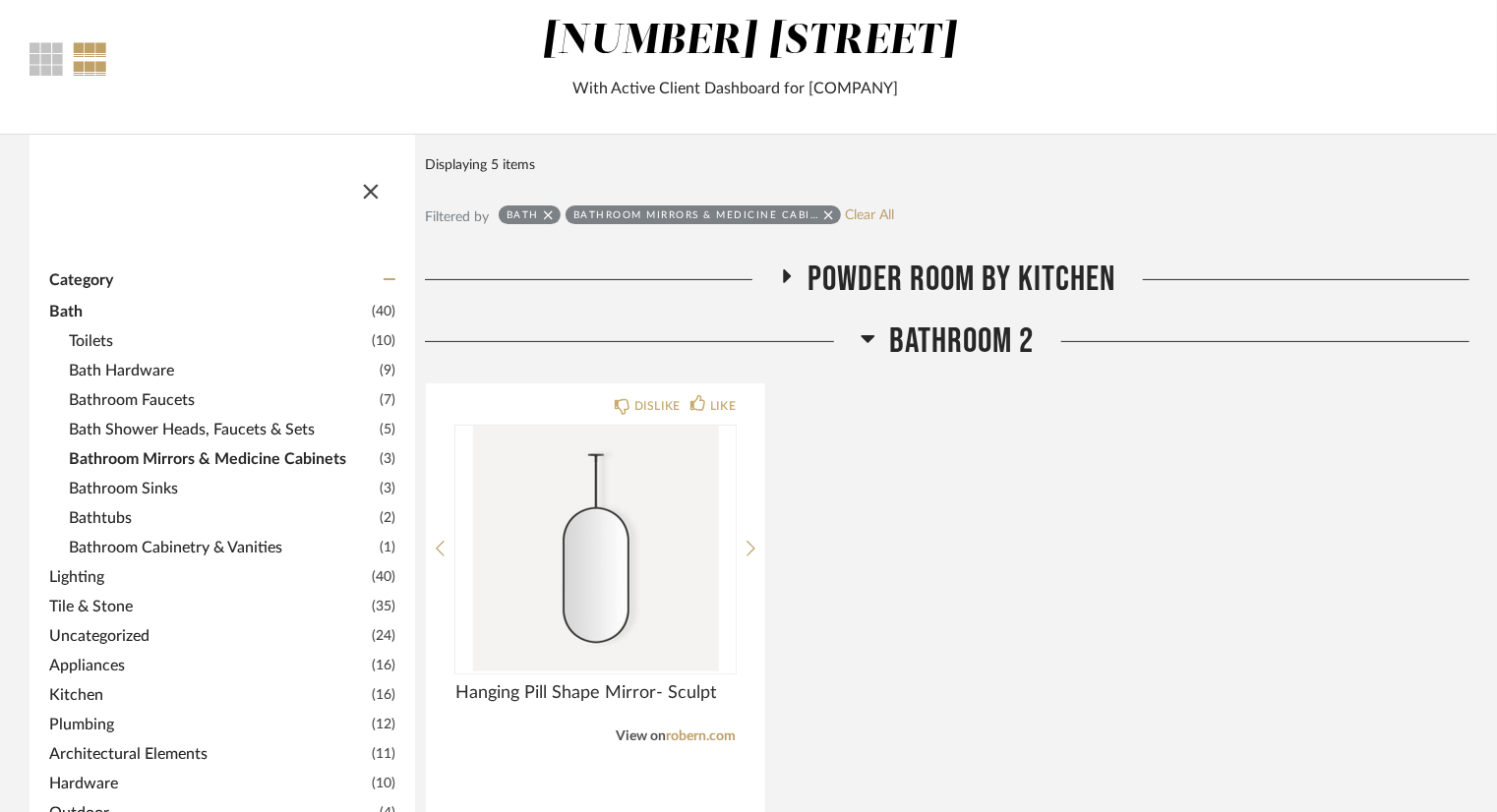 click on "Powder Room by Kitchen" 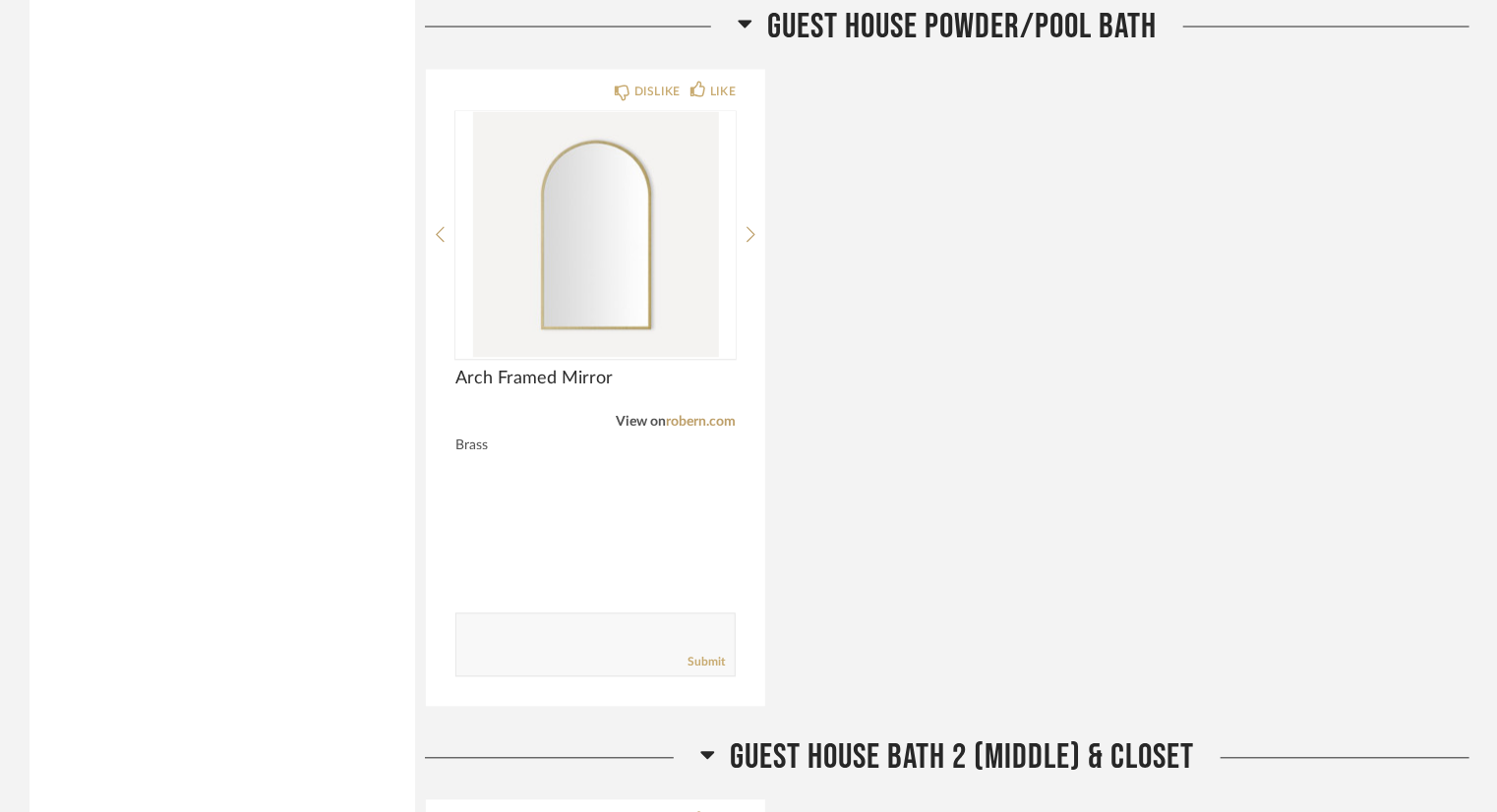 scroll, scrollTop: 1769, scrollLeft: 0, axis: vertical 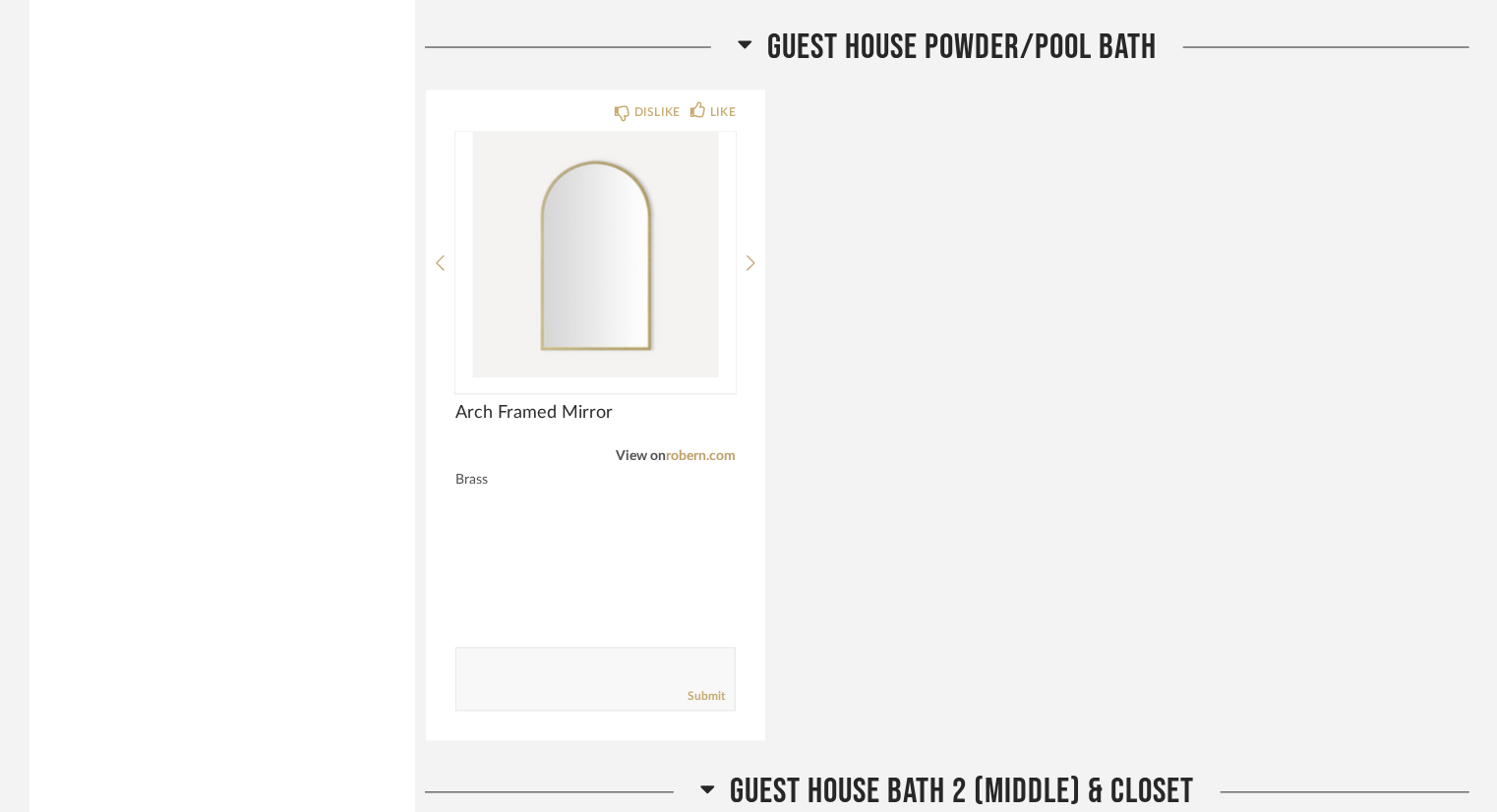 click on "DISLIKE LIKE Arch Framed Mirror View on  robern.com  Brass Comments:       Submit" 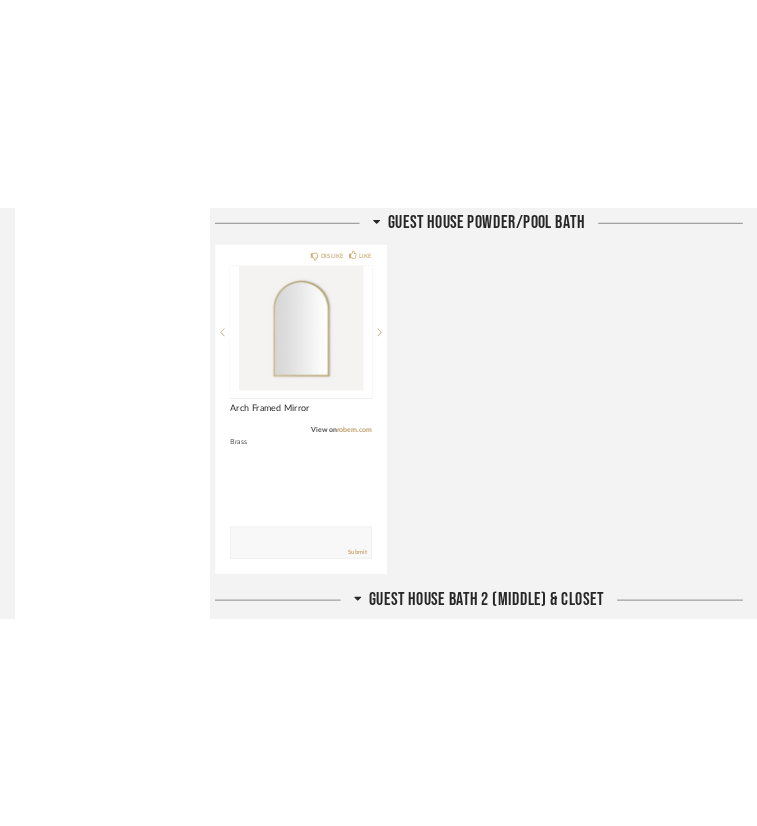 scroll, scrollTop: 1788, scrollLeft: 0, axis: vertical 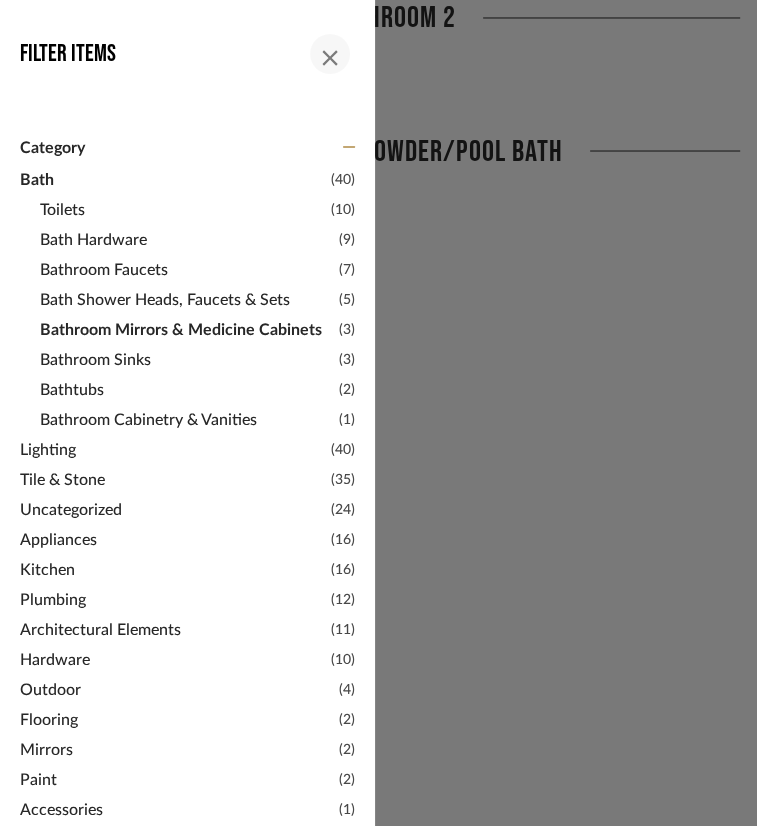 click 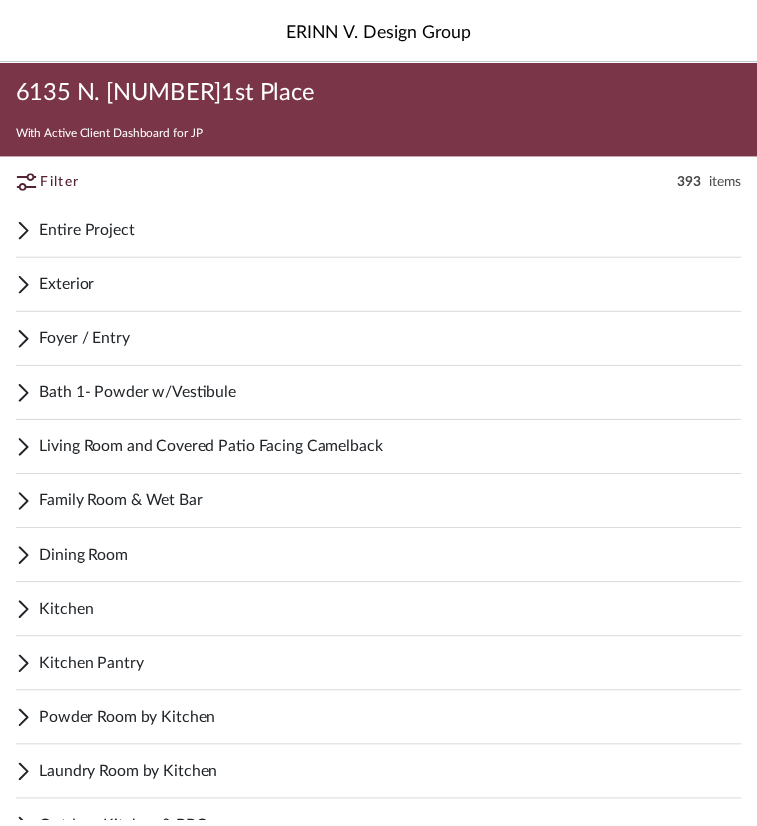 scroll, scrollTop: 0, scrollLeft: 0, axis: both 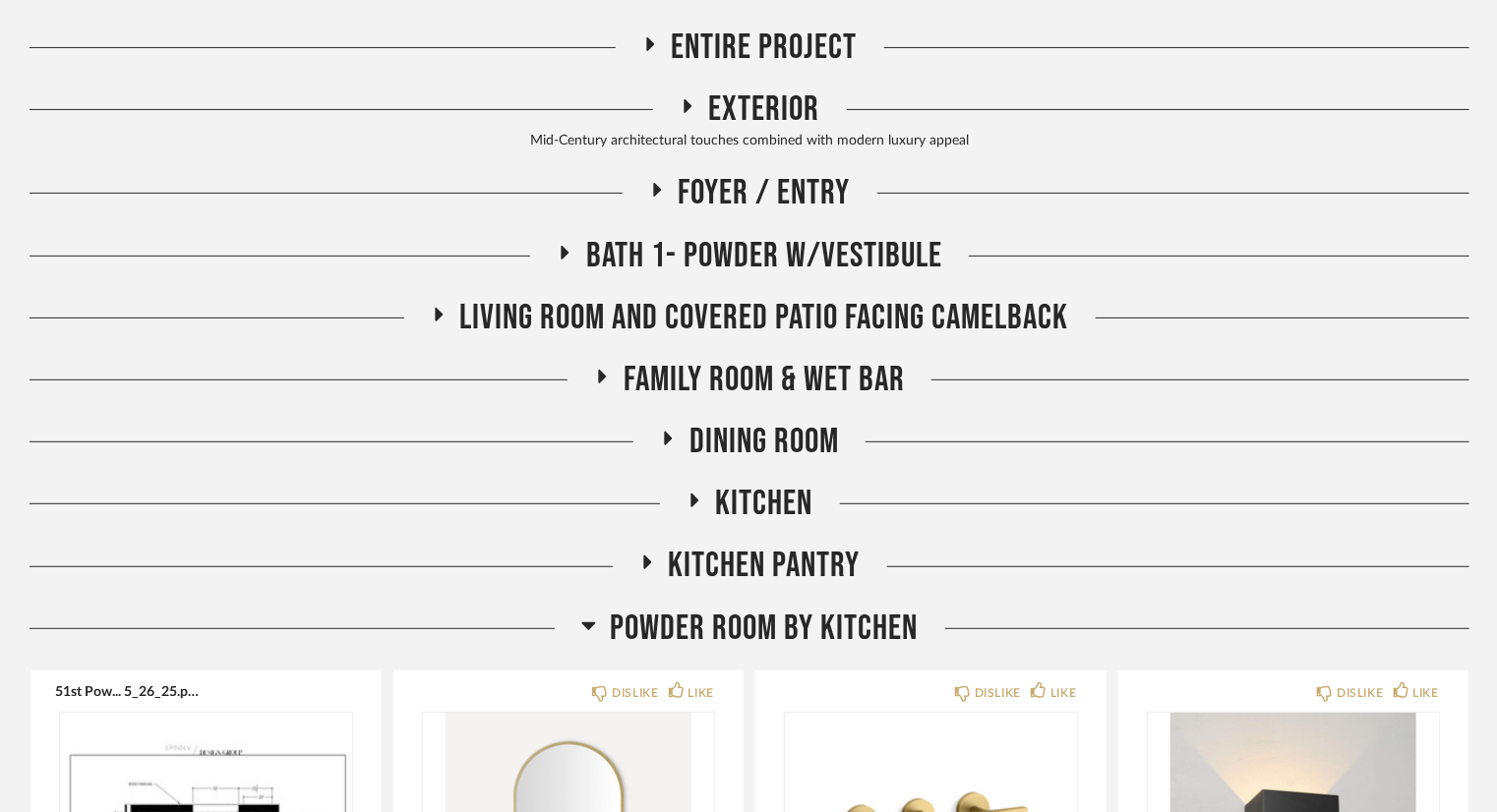 click on "Powder Room by Kitchen" 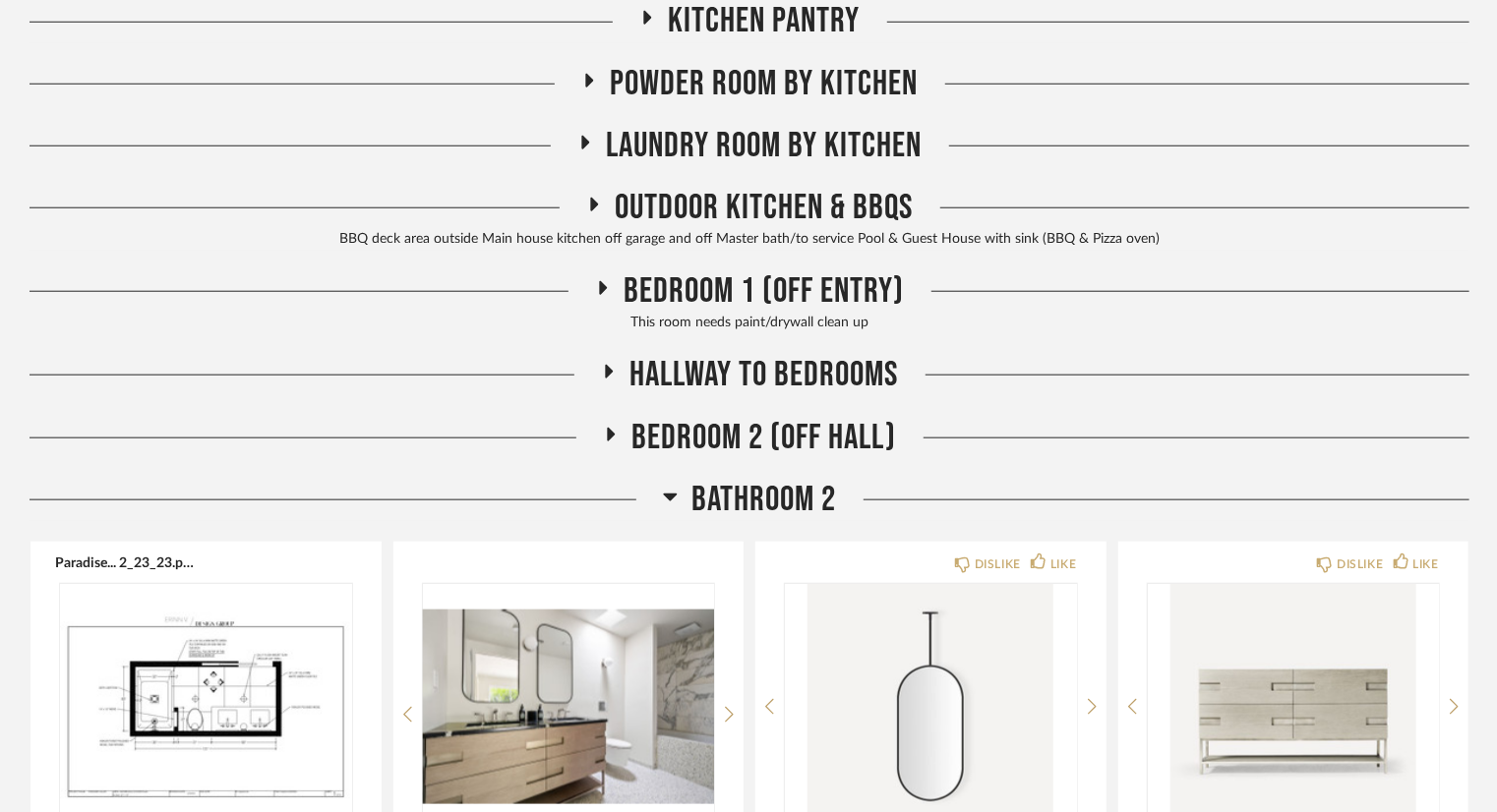 scroll, scrollTop: 885, scrollLeft: 0, axis: vertical 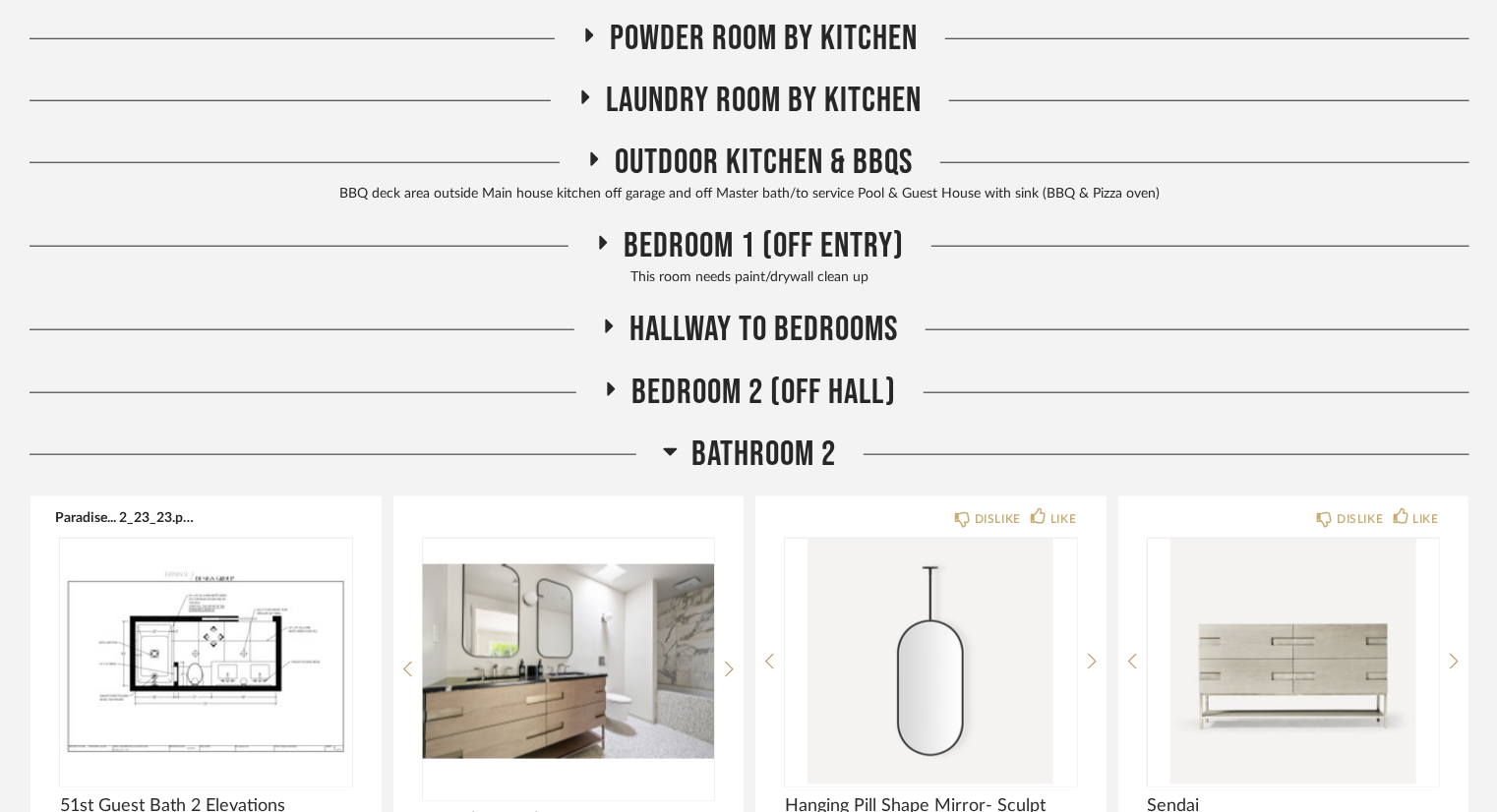 click on "Bathroom 2" 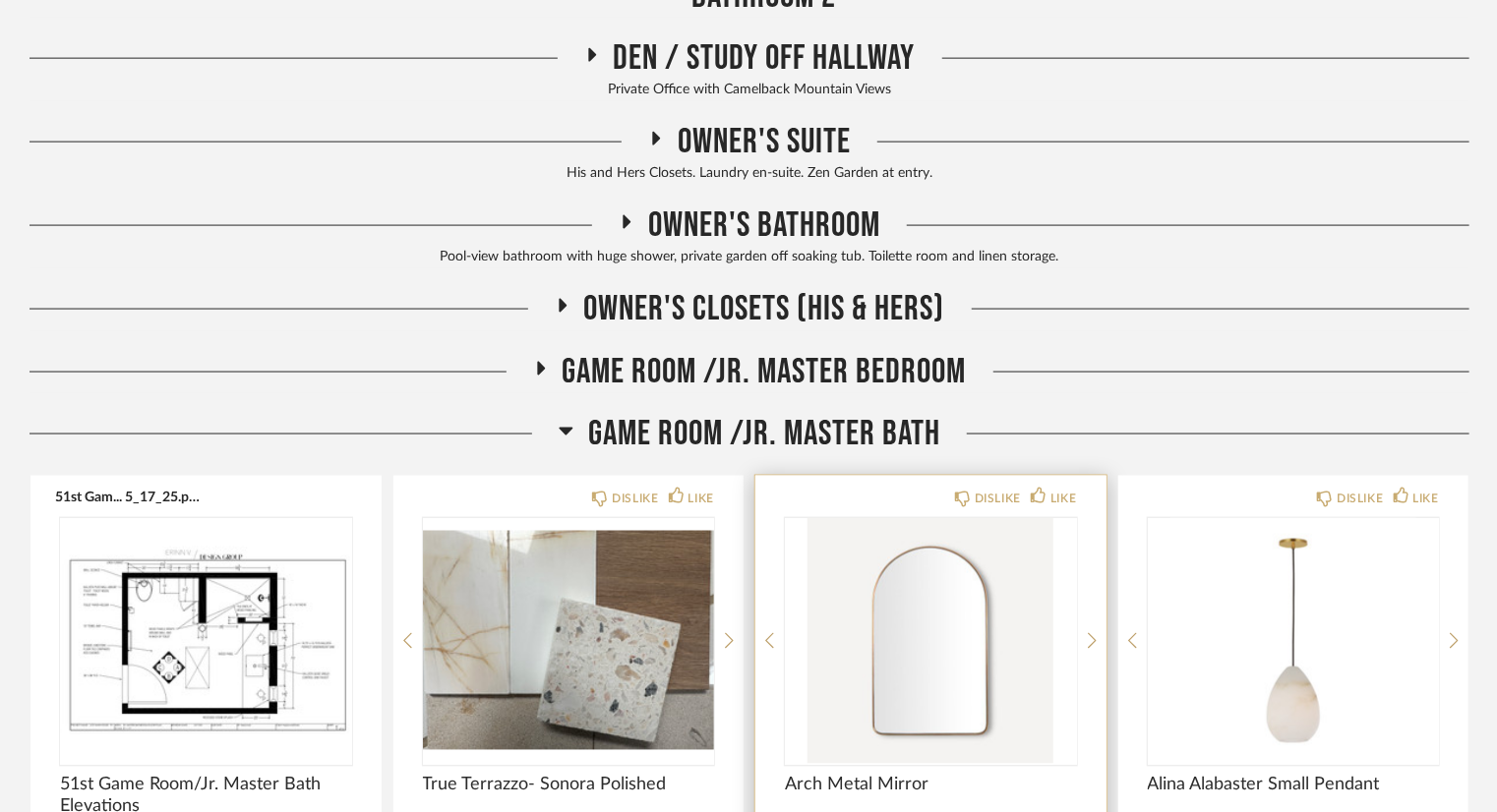scroll, scrollTop: 1376, scrollLeft: 0, axis: vertical 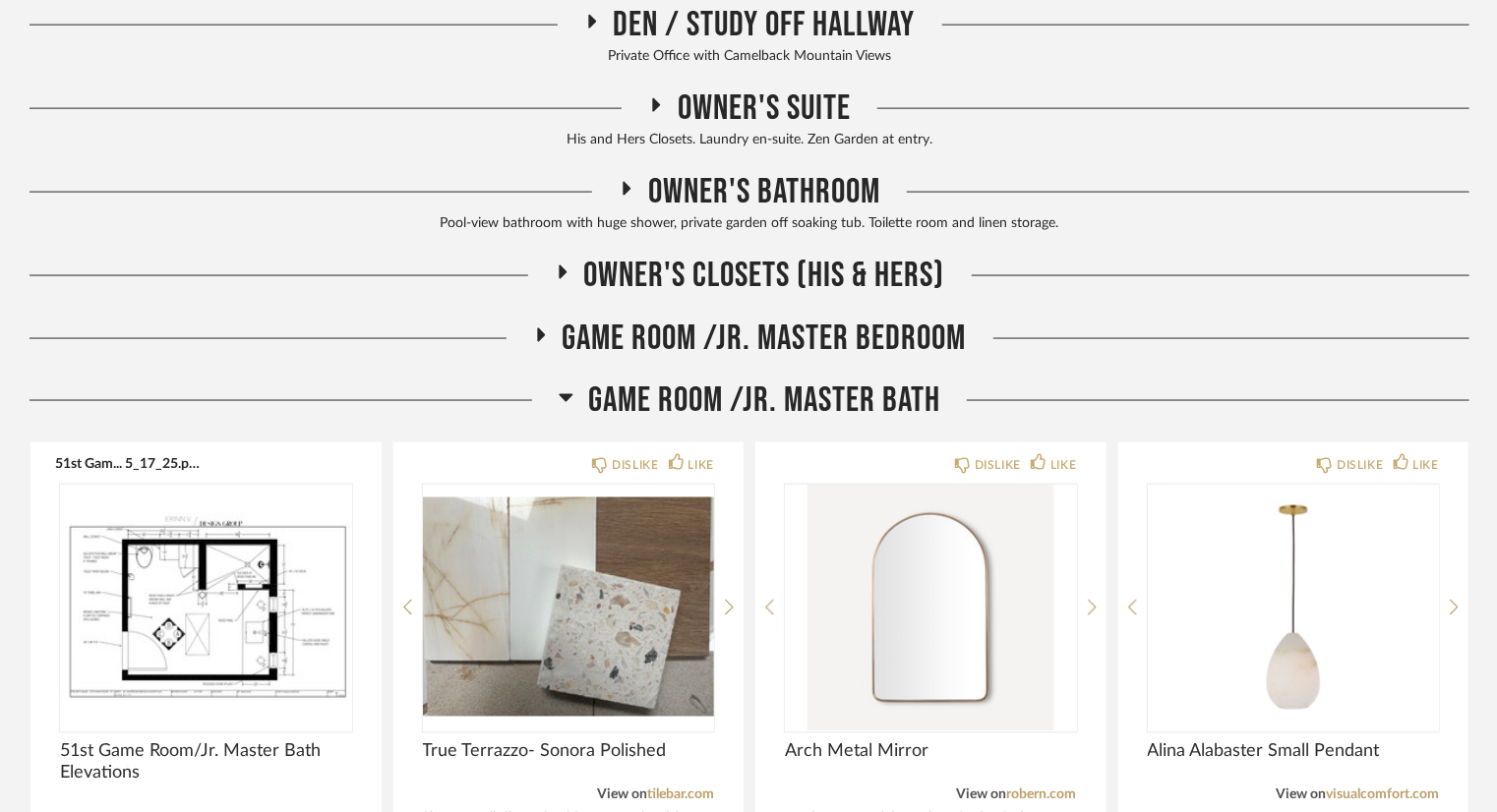 click on "Game Room /Jr. Master Bath" 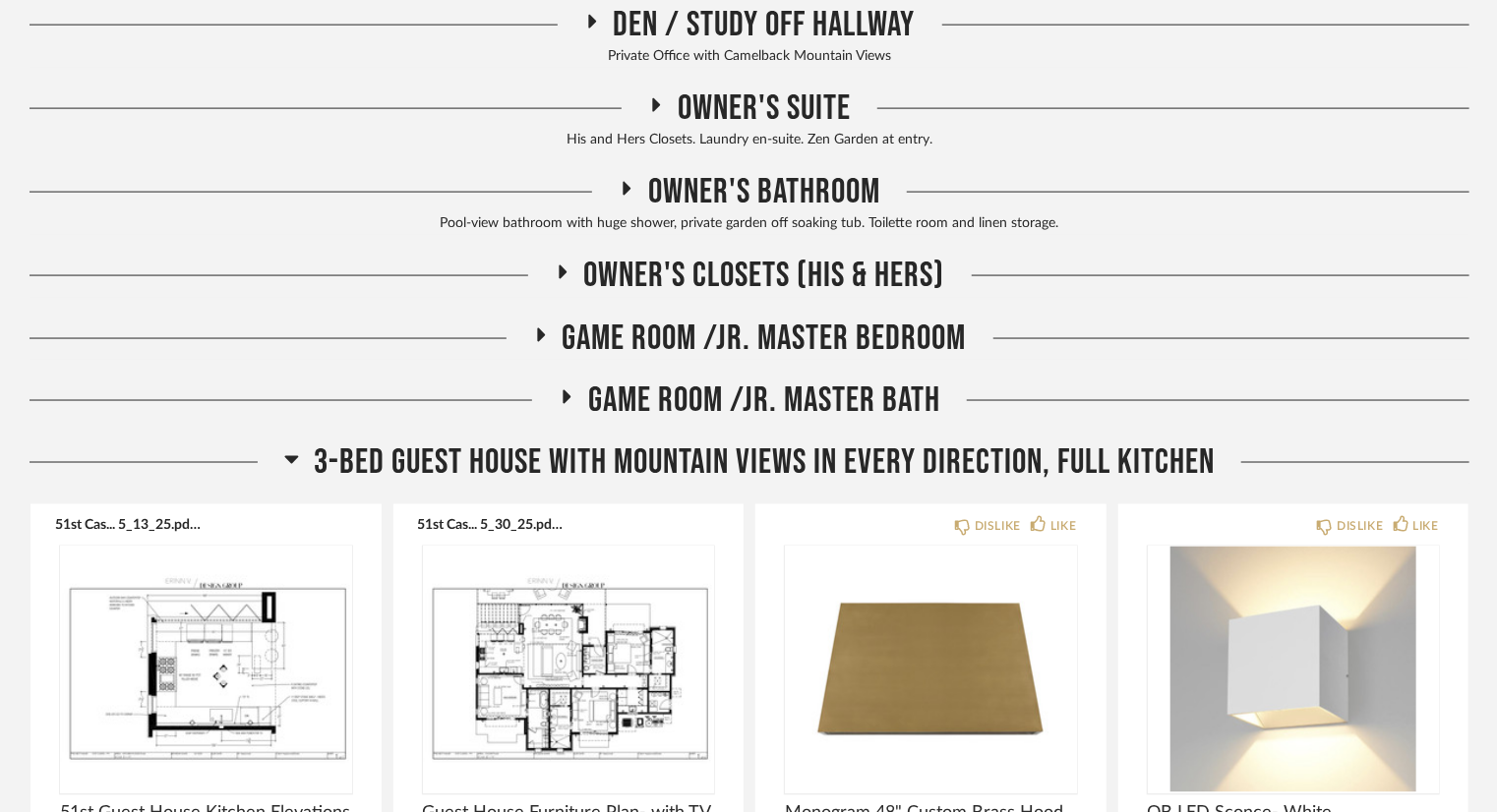 scroll, scrollTop: 1475, scrollLeft: 0, axis: vertical 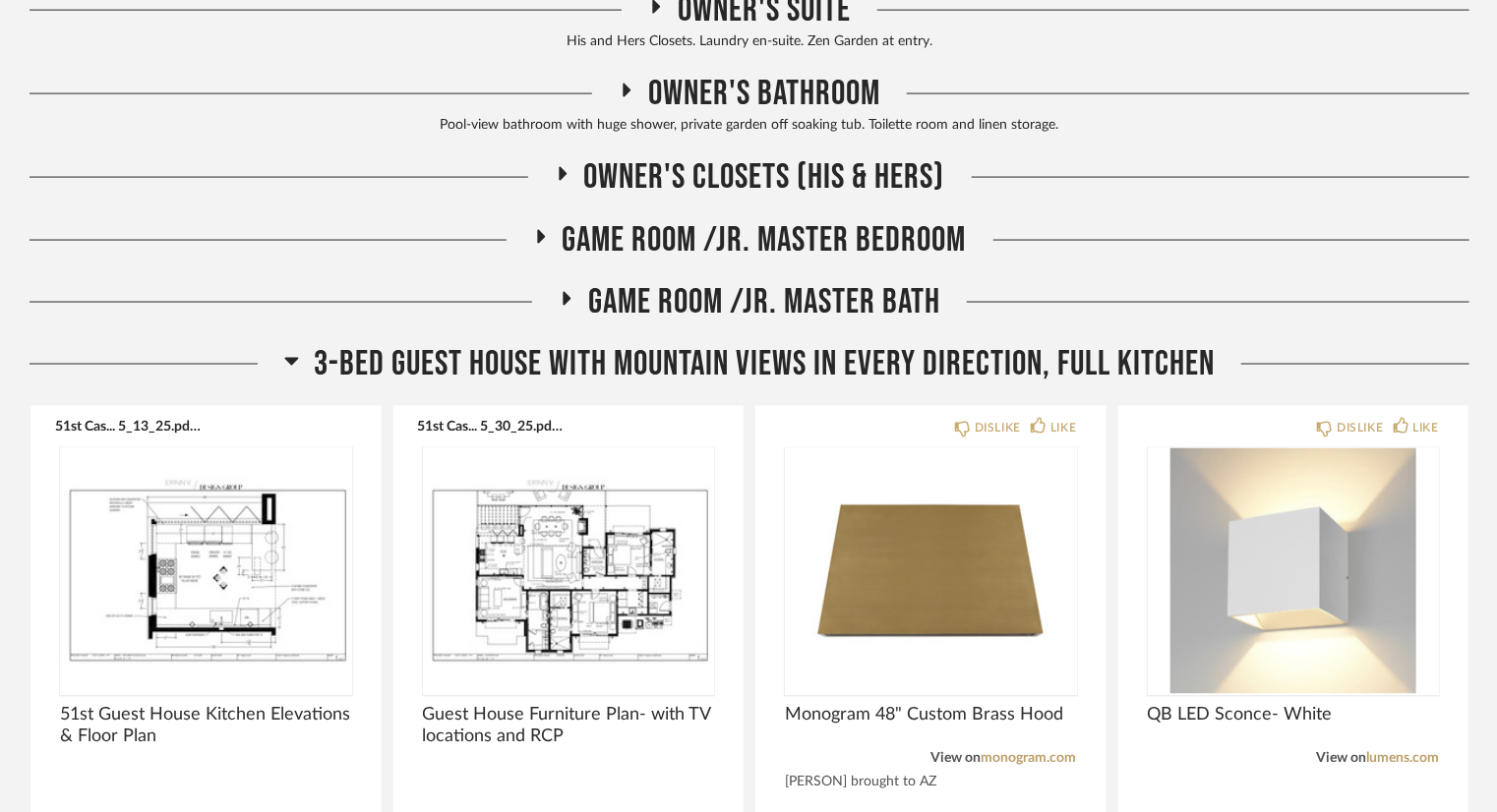 click on "3-bed Guest House with mountain views in every direction, full Kitchen" 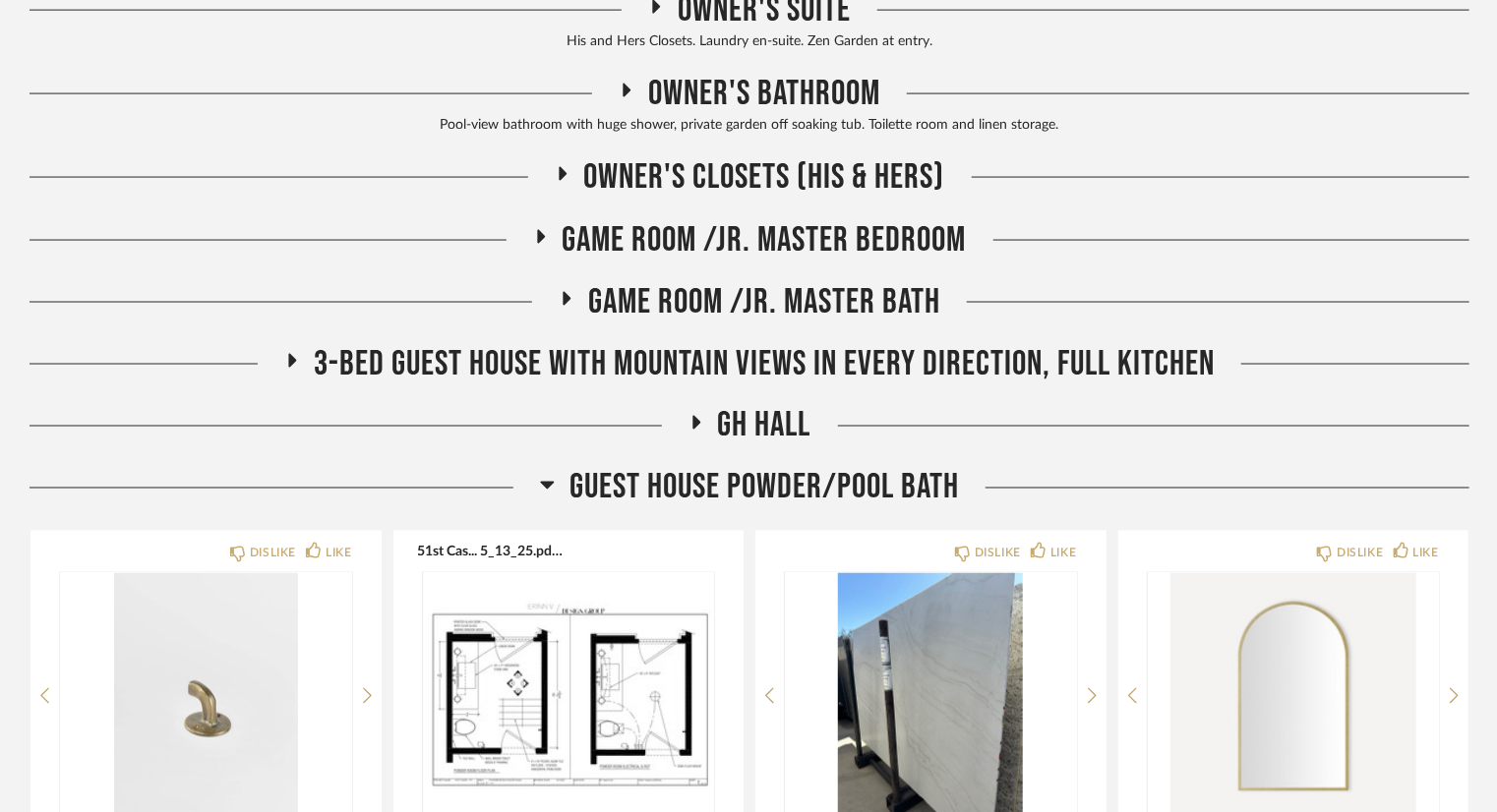 click on "Guest House Powder/Pool Bath" 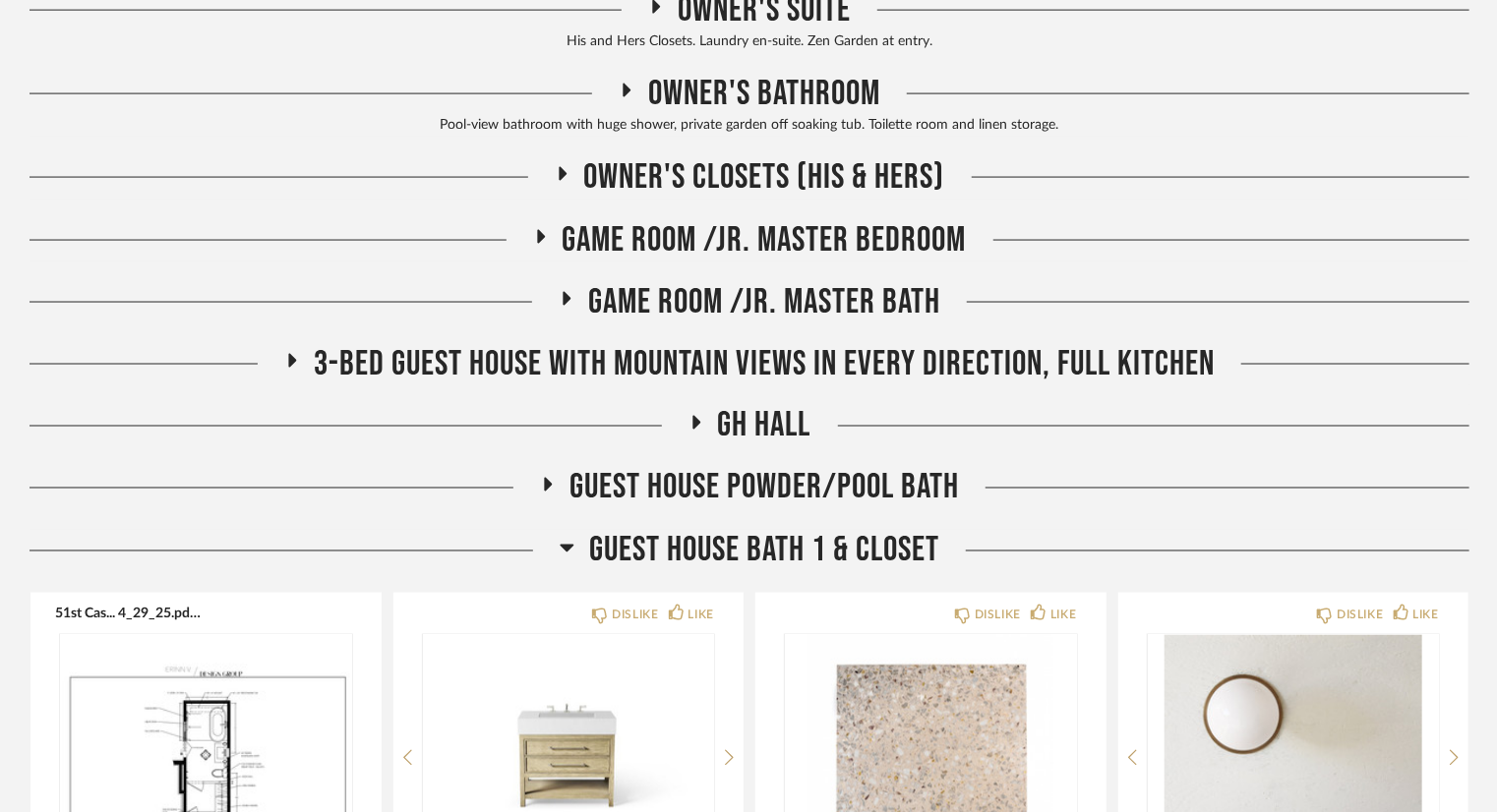 click on "Guest House Bath 1 & Closet" 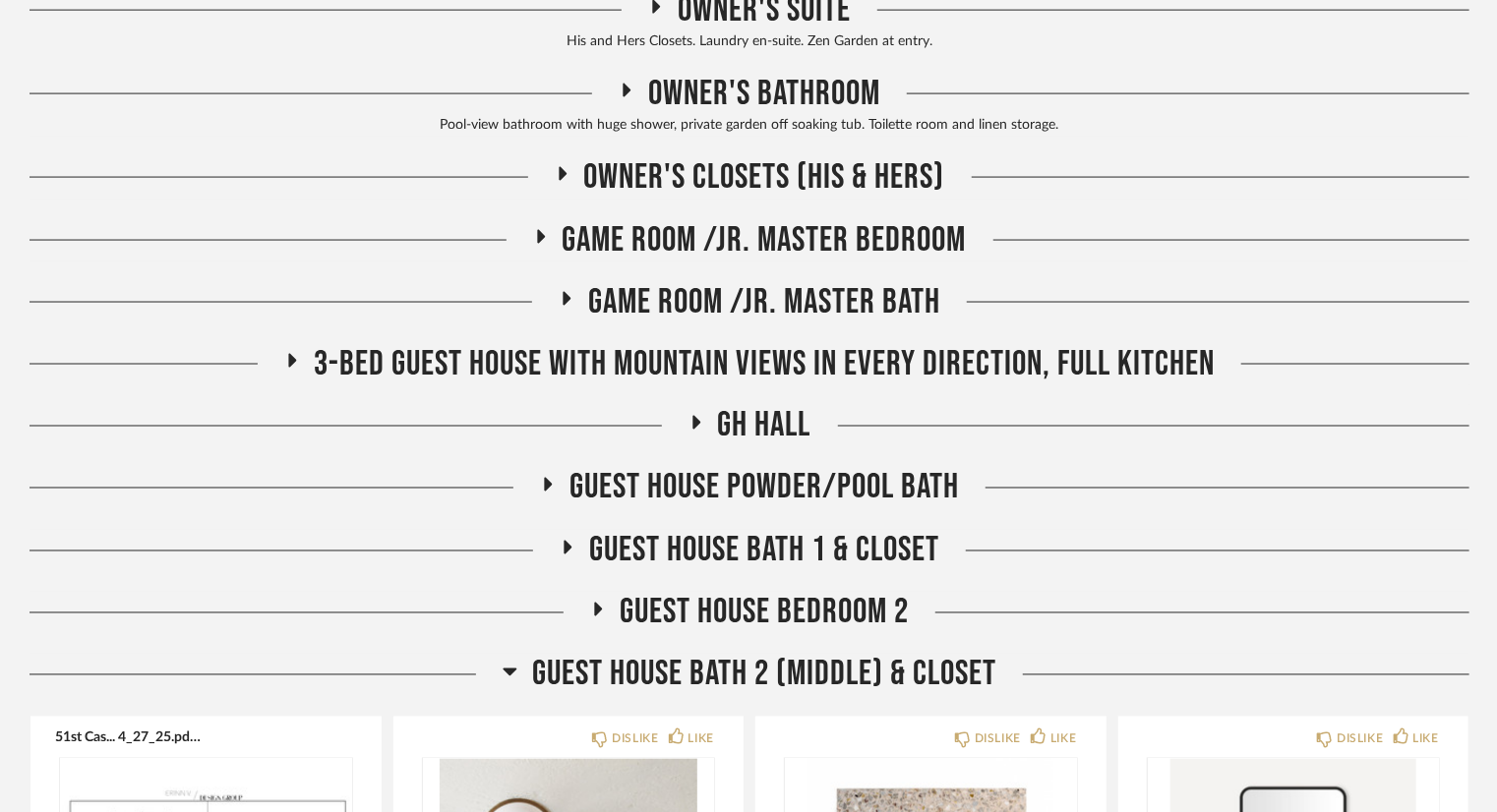 click on "Guest House Bath 2 (Middle) & Closet" 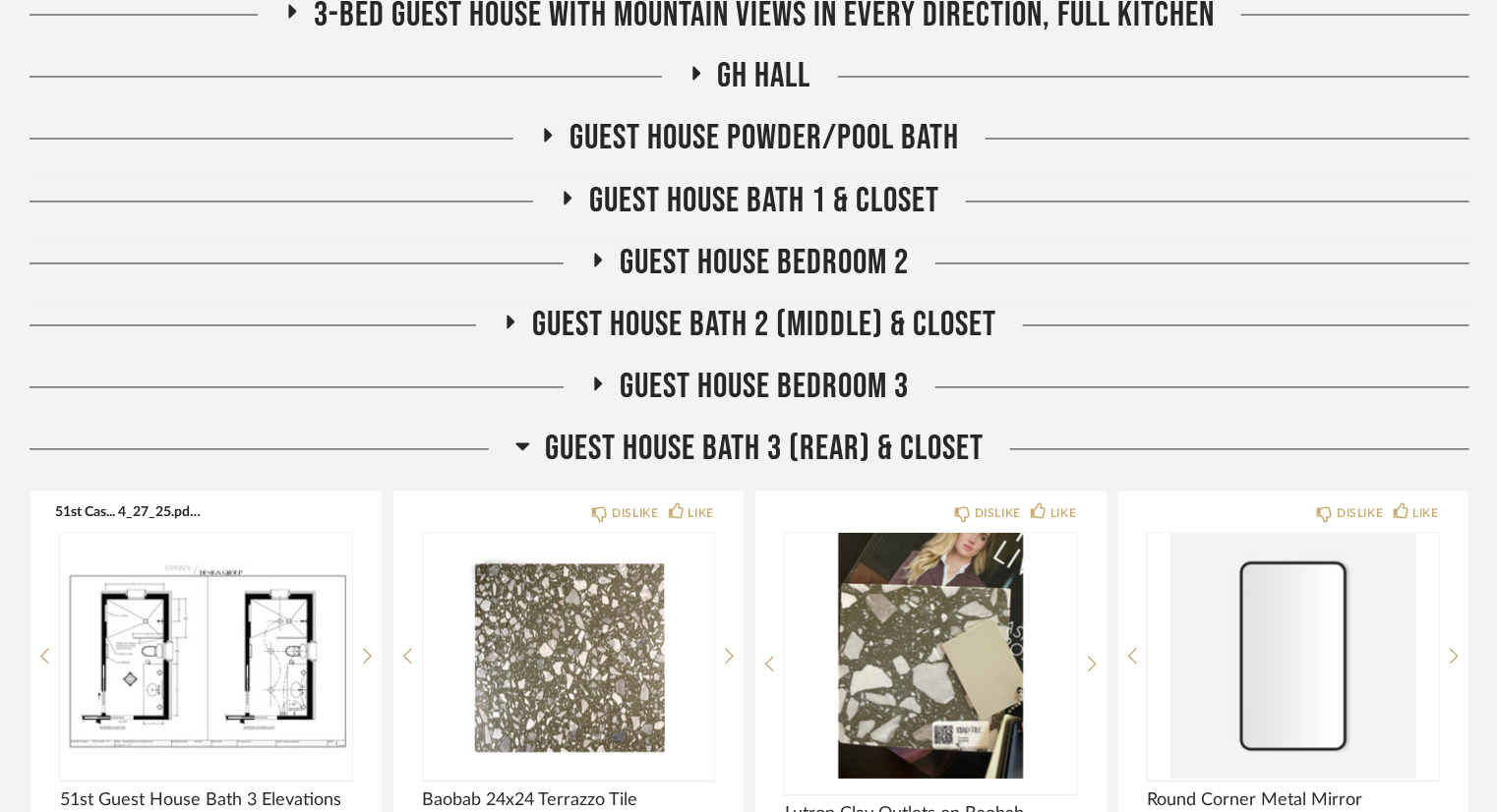 scroll, scrollTop: 1868, scrollLeft: 0, axis: vertical 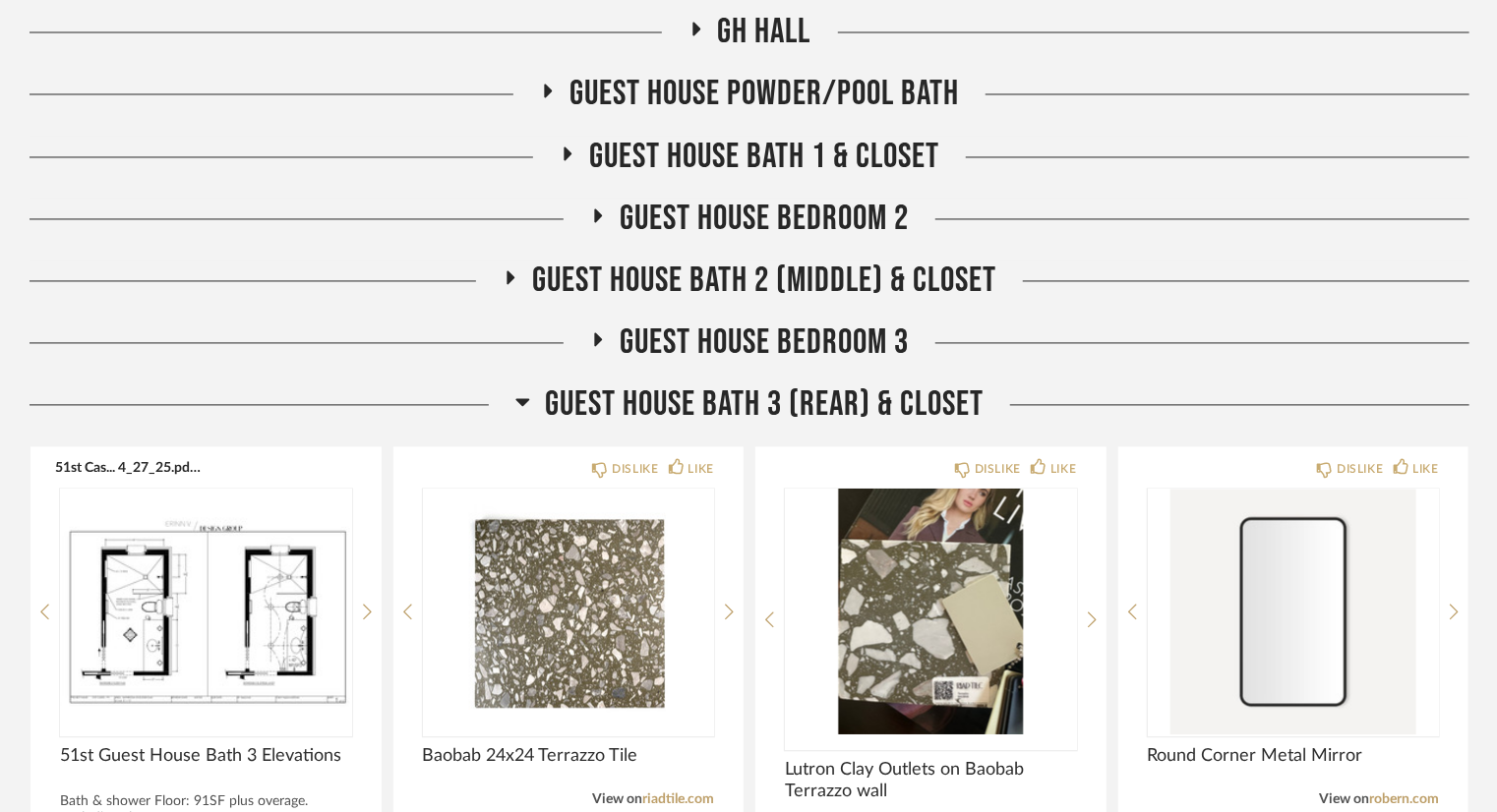 click on "Guest House Bath 3 (Rear) & Closet" 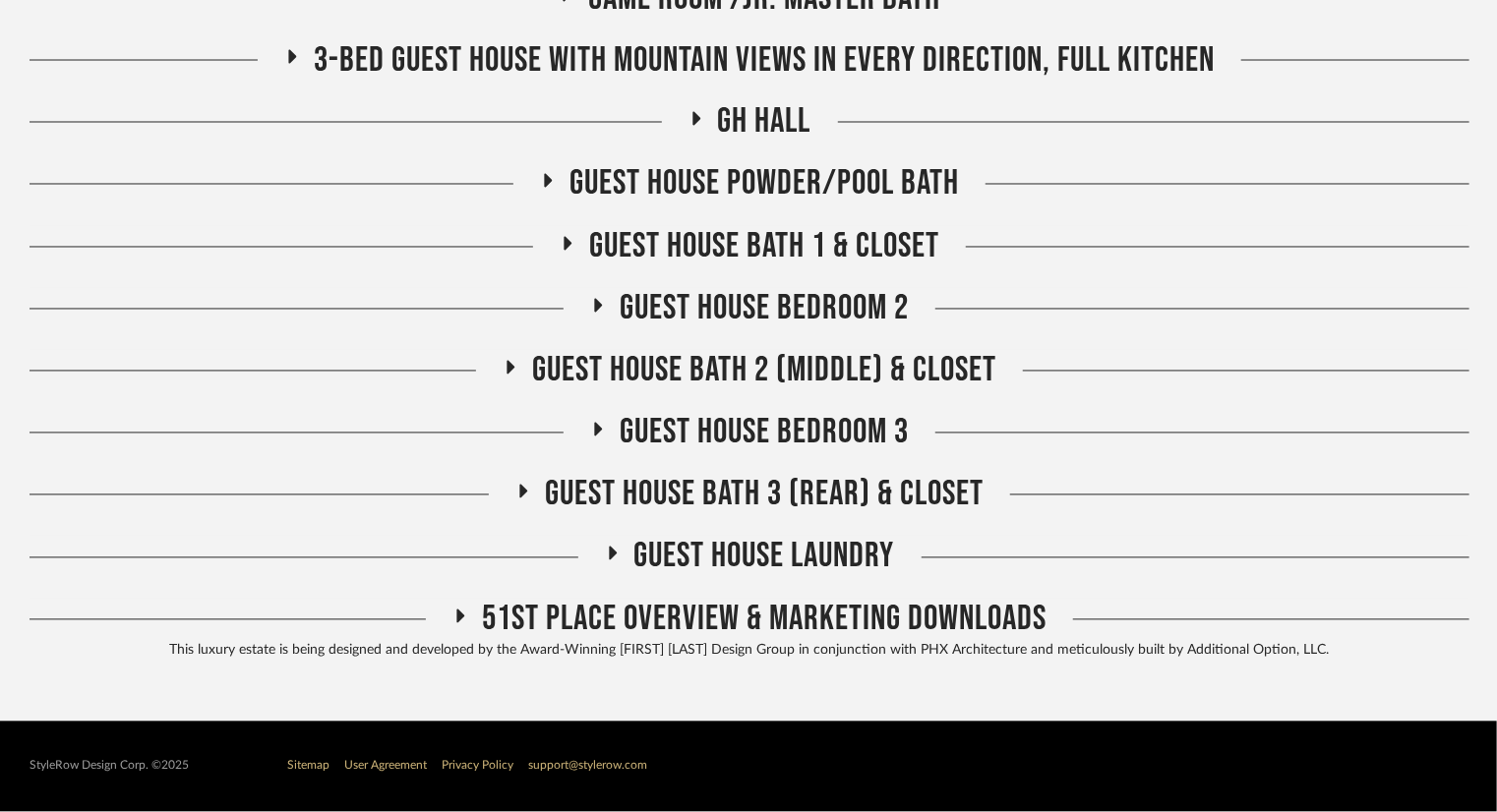 scroll, scrollTop: 1778, scrollLeft: 0, axis: vertical 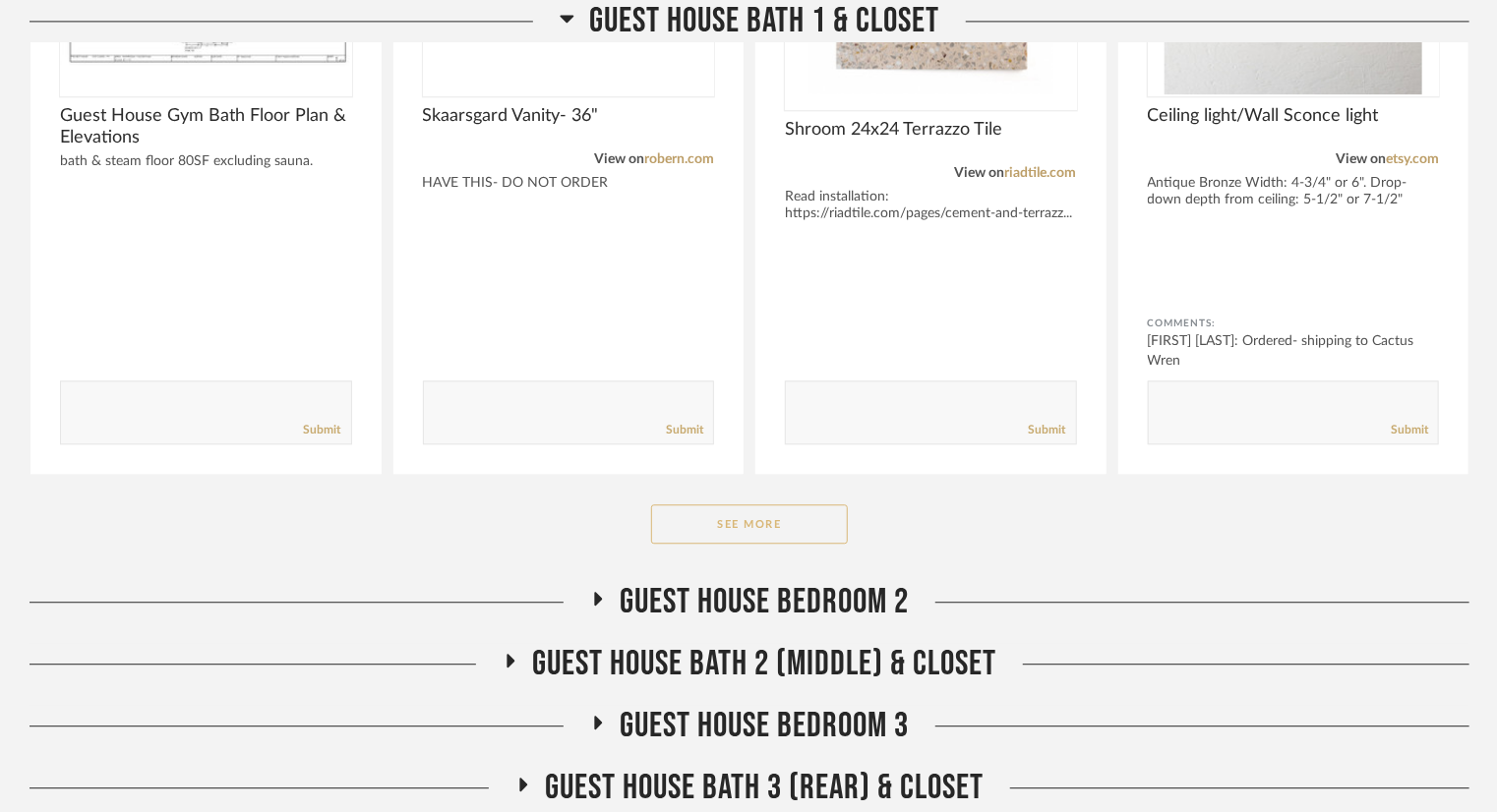 click on "See More" 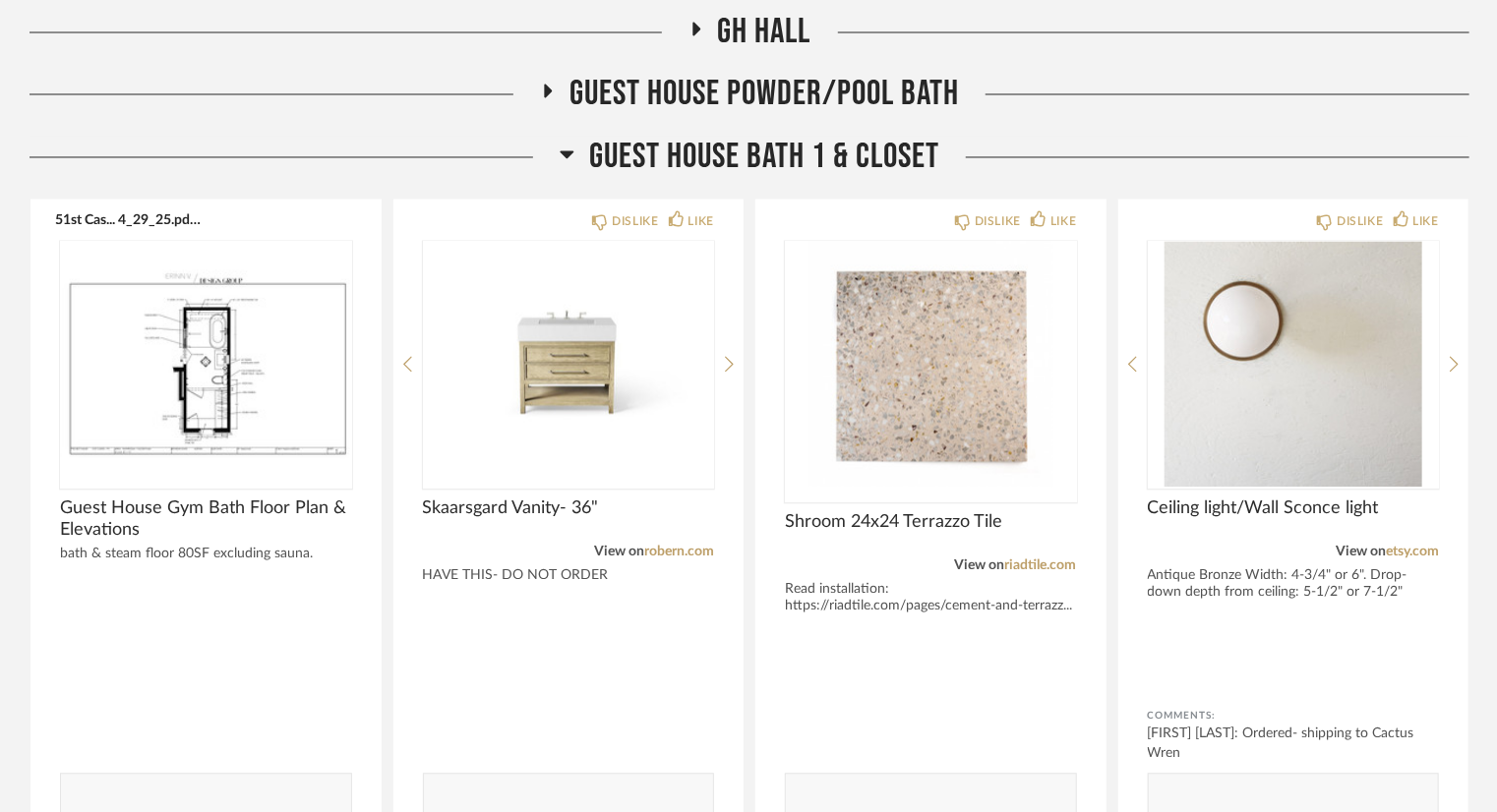 scroll, scrollTop: 1769, scrollLeft: 0, axis: vertical 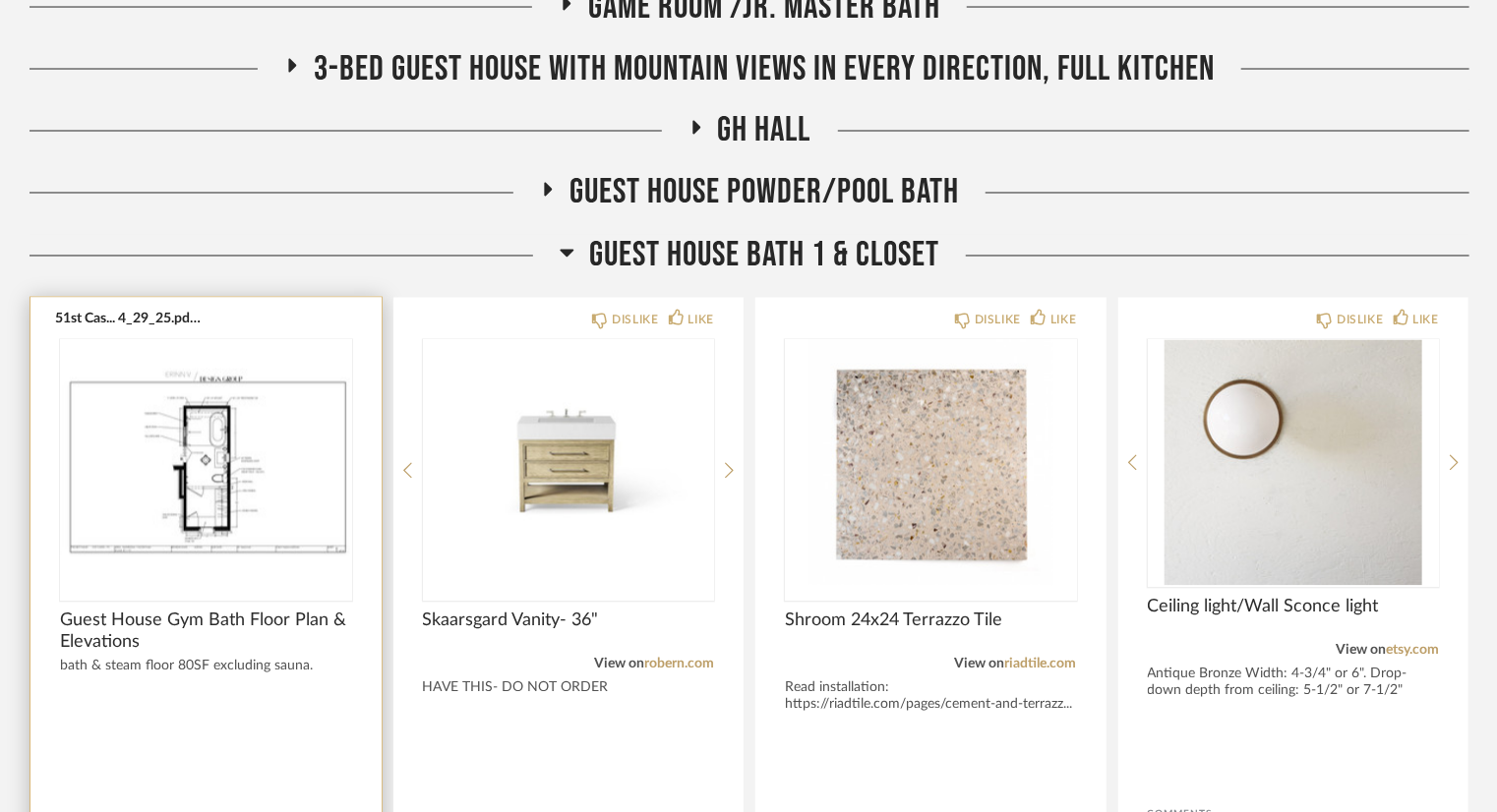 click at bounding box center (206, 463) 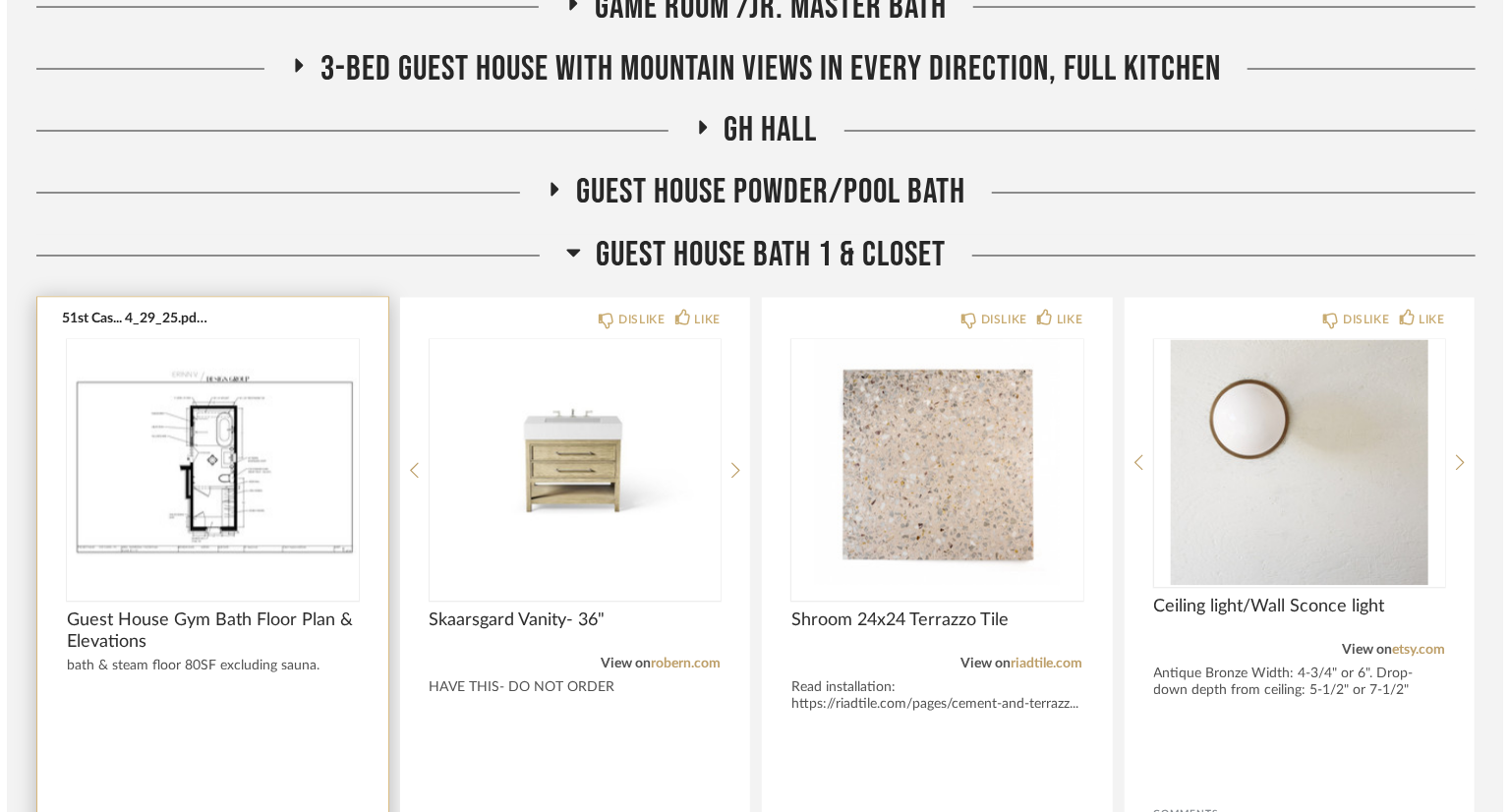 scroll, scrollTop: 0, scrollLeft: 0, axis: both 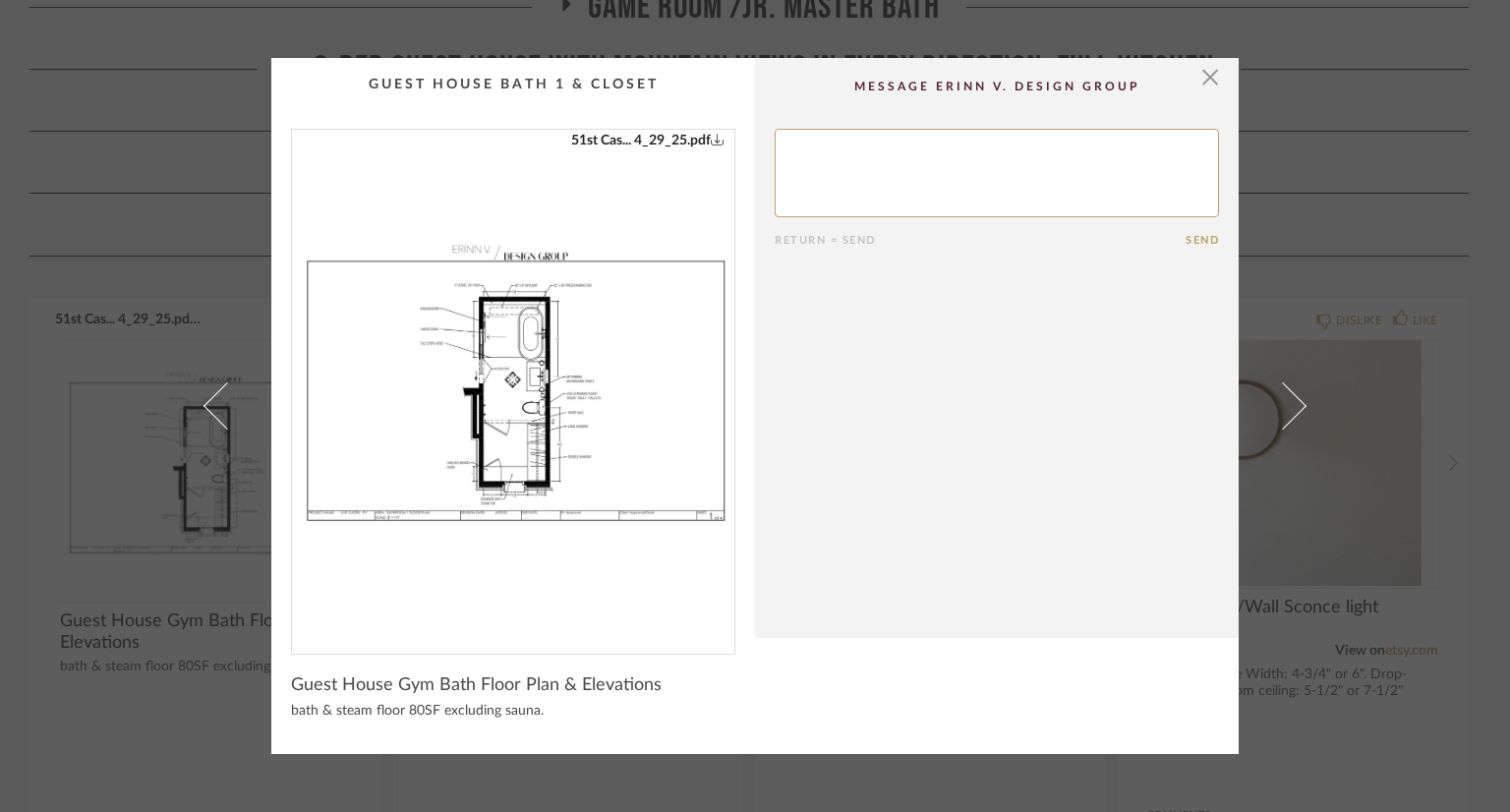 click at bounding box center (513, 383) 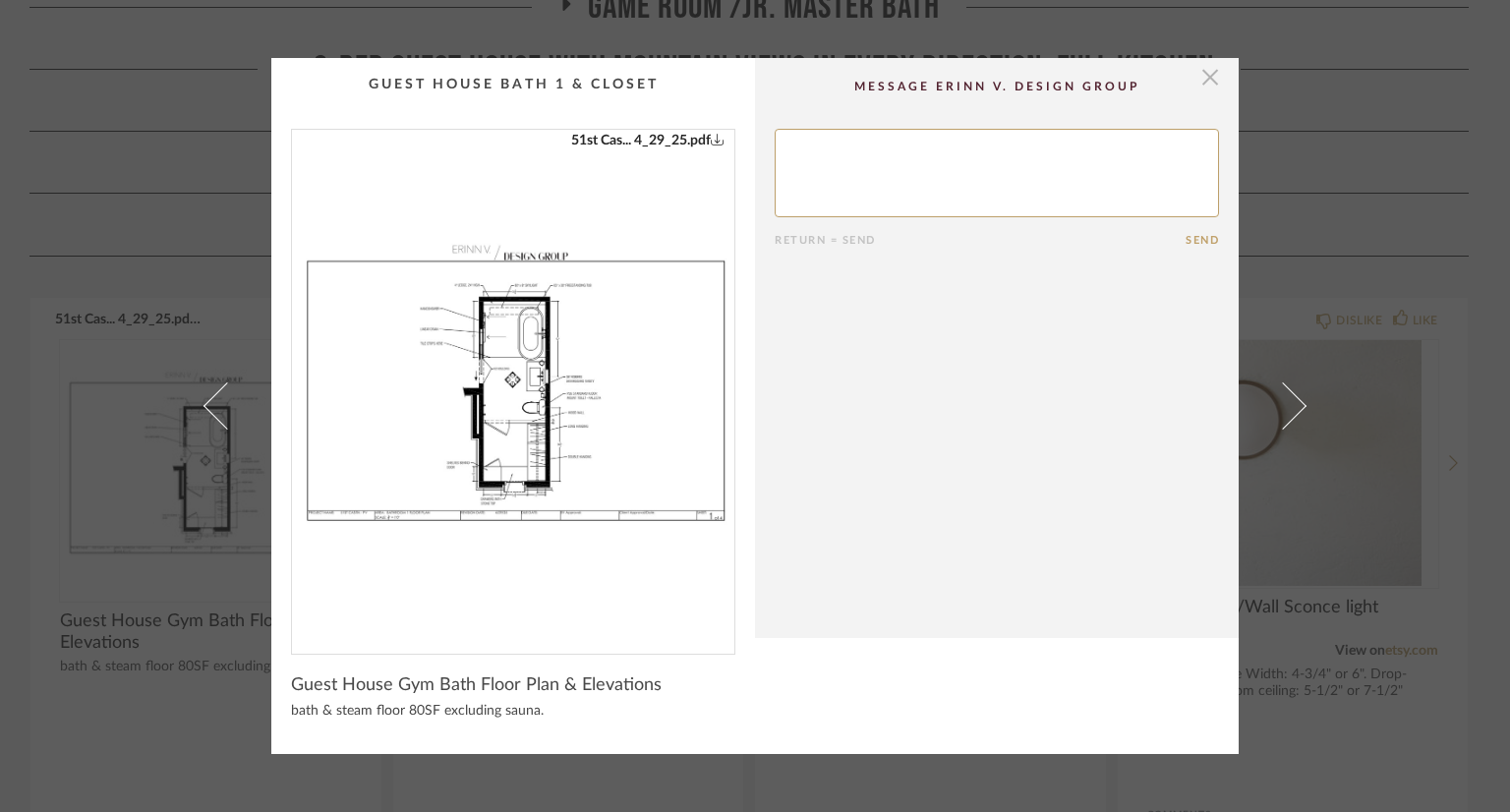 click at bounding box center (1210, 78) 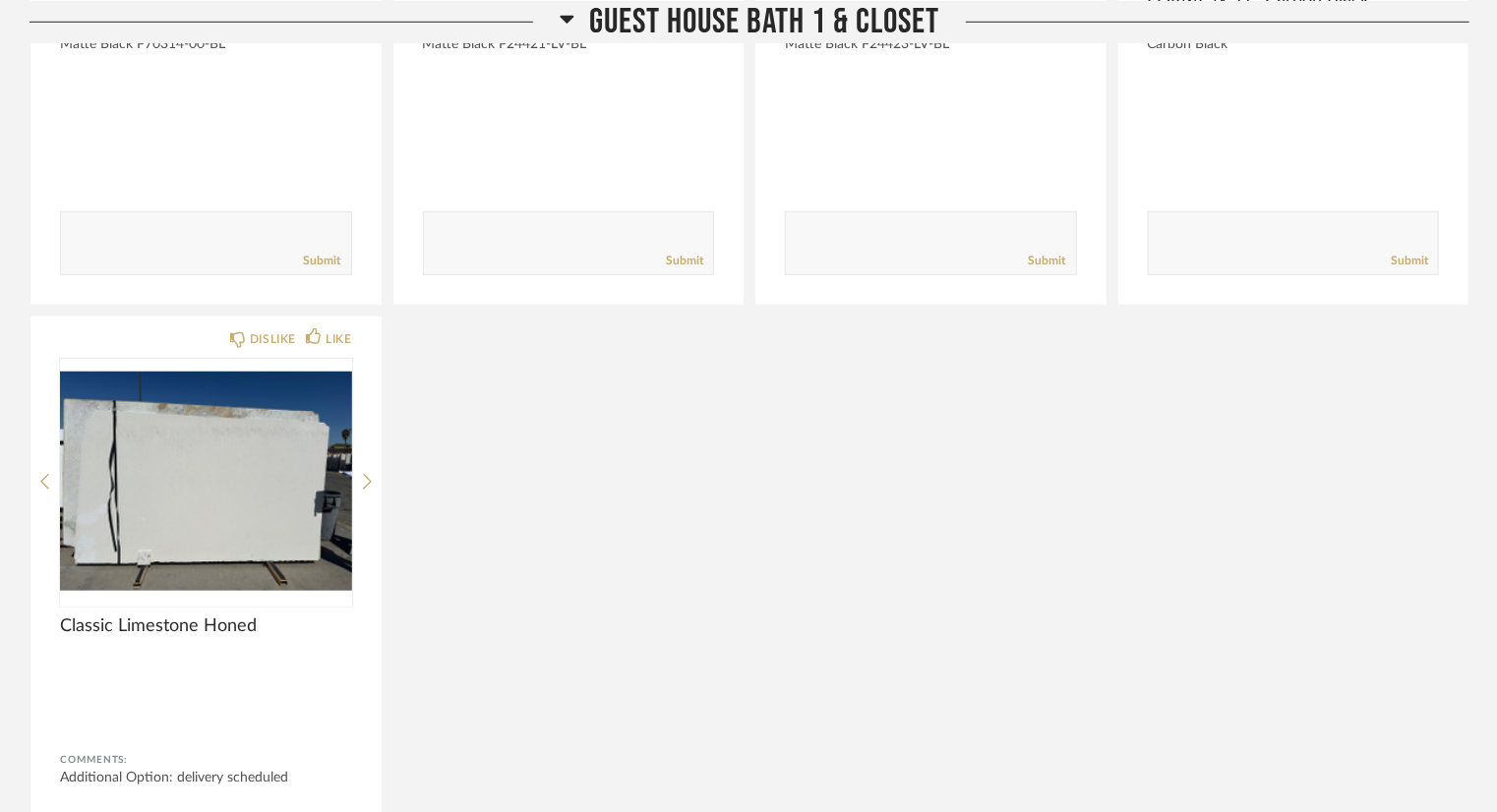 scroll, scrollTop: 4424, scrollLeft: 0, axis: vertical 